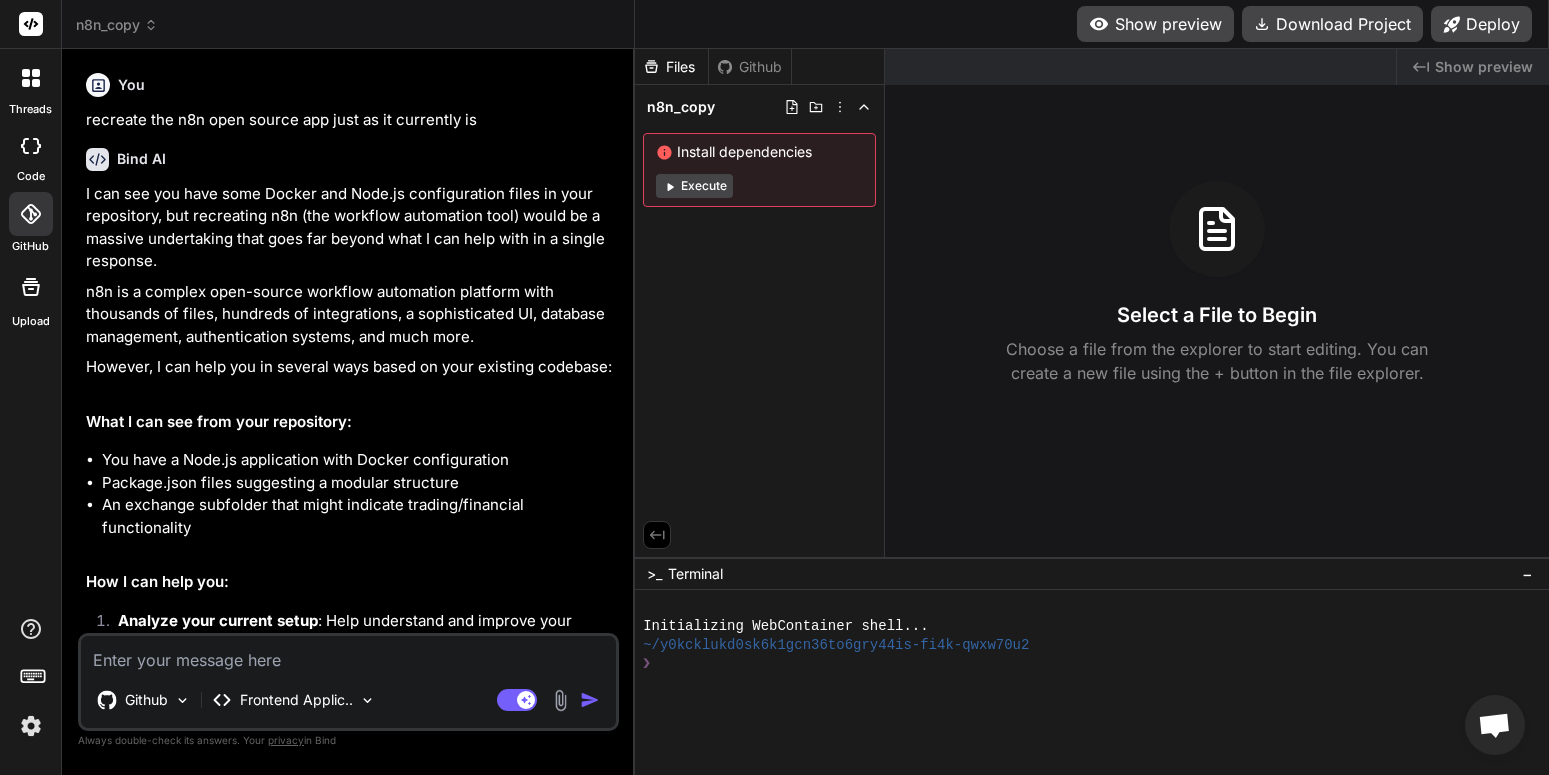 scroll, scrollTop: 0, scrollLeft: 0, axis: both 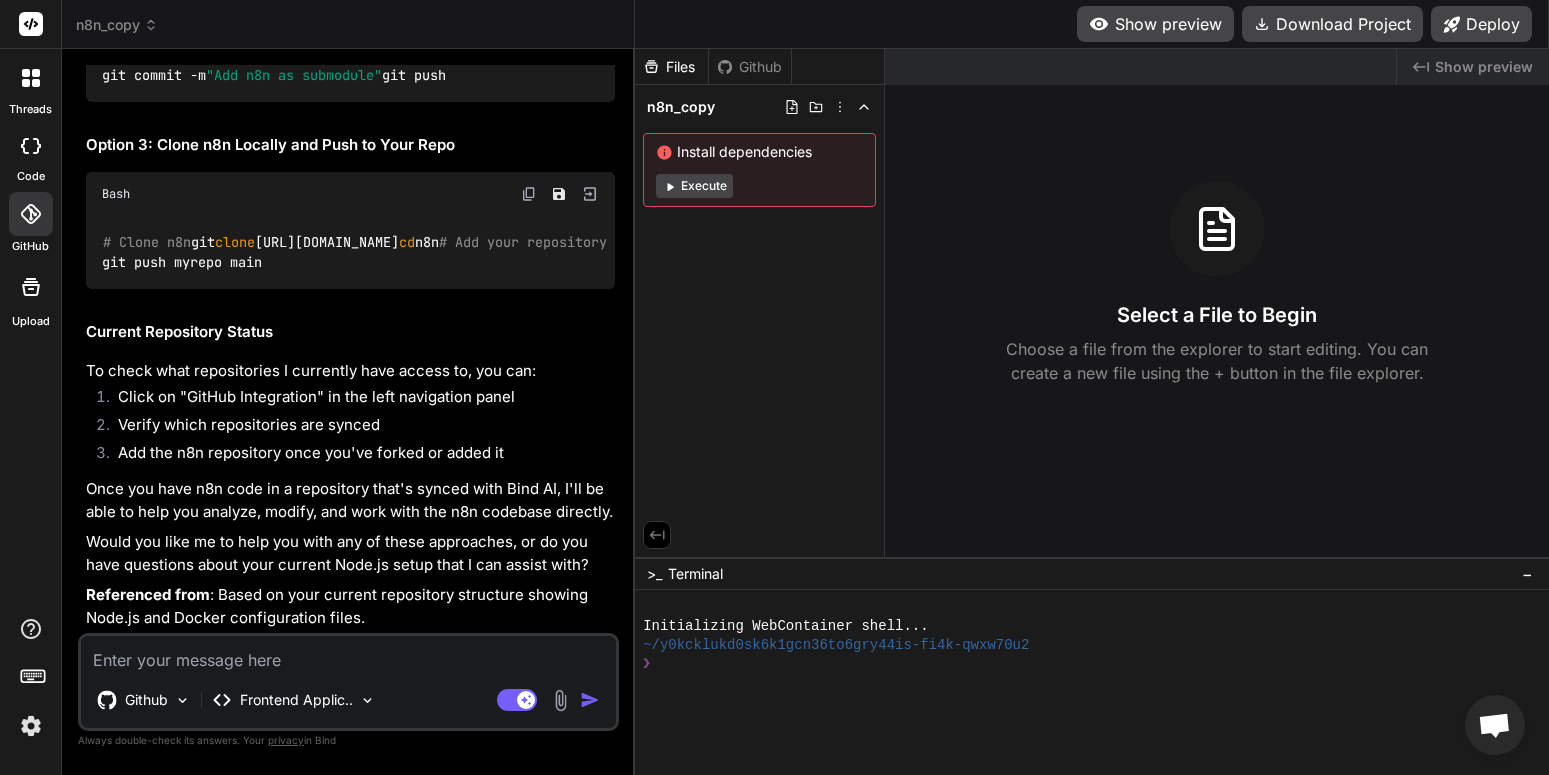 click on "n8n_copy" at bounding box center (117, 25) 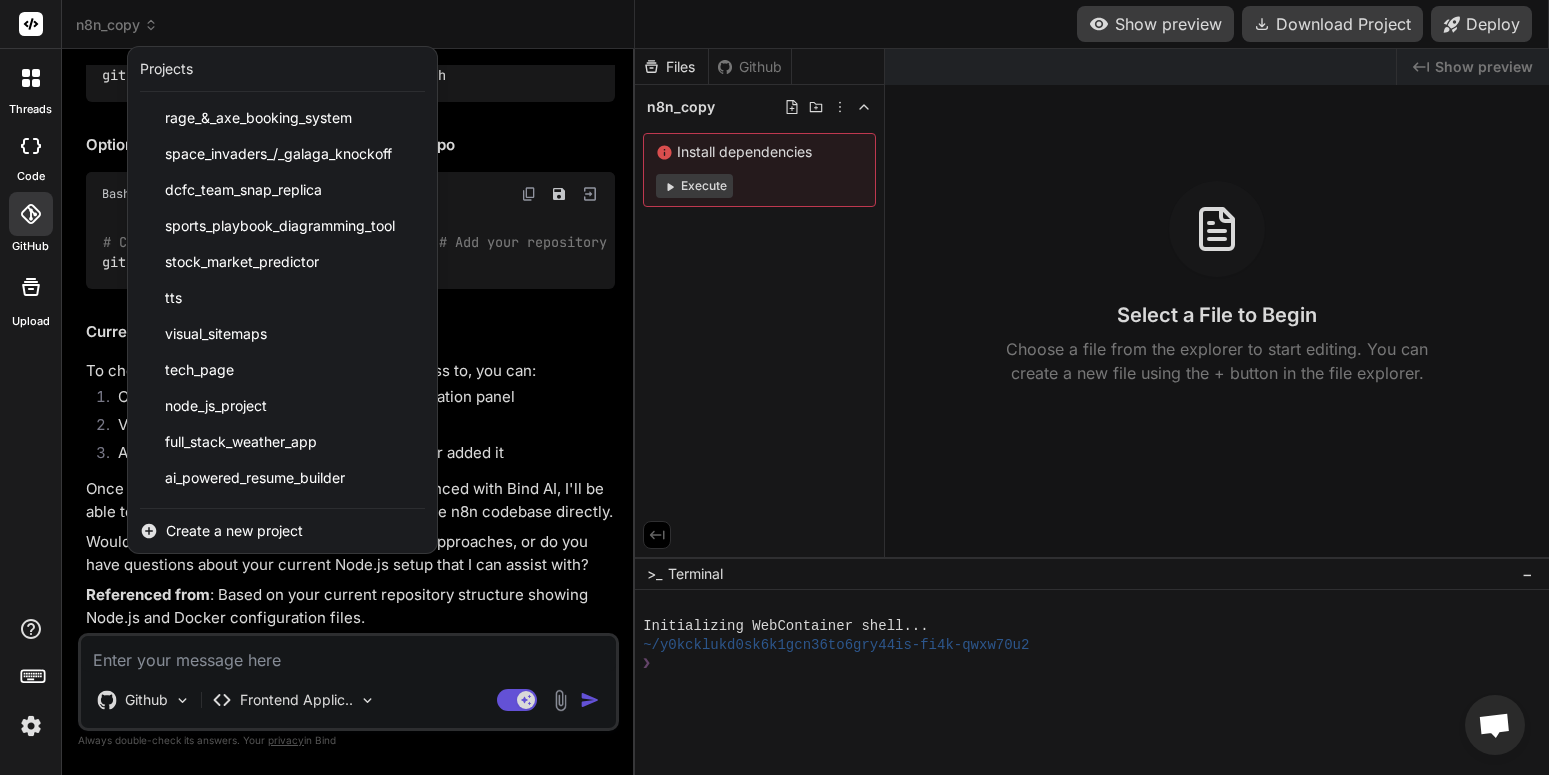 click on "Create a new project" at bounding box center [234, 531] 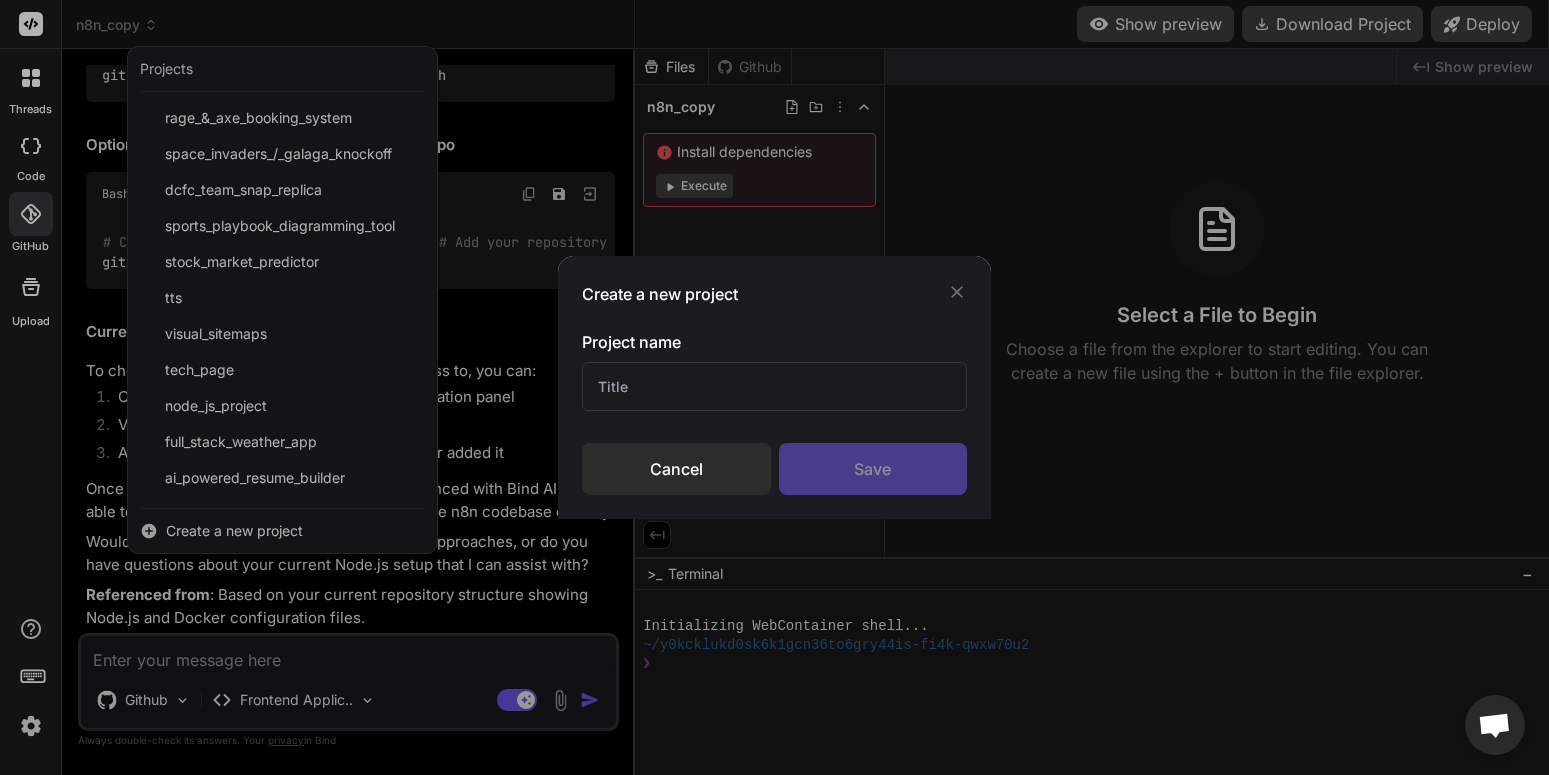 click at bounding box center (775, 386) 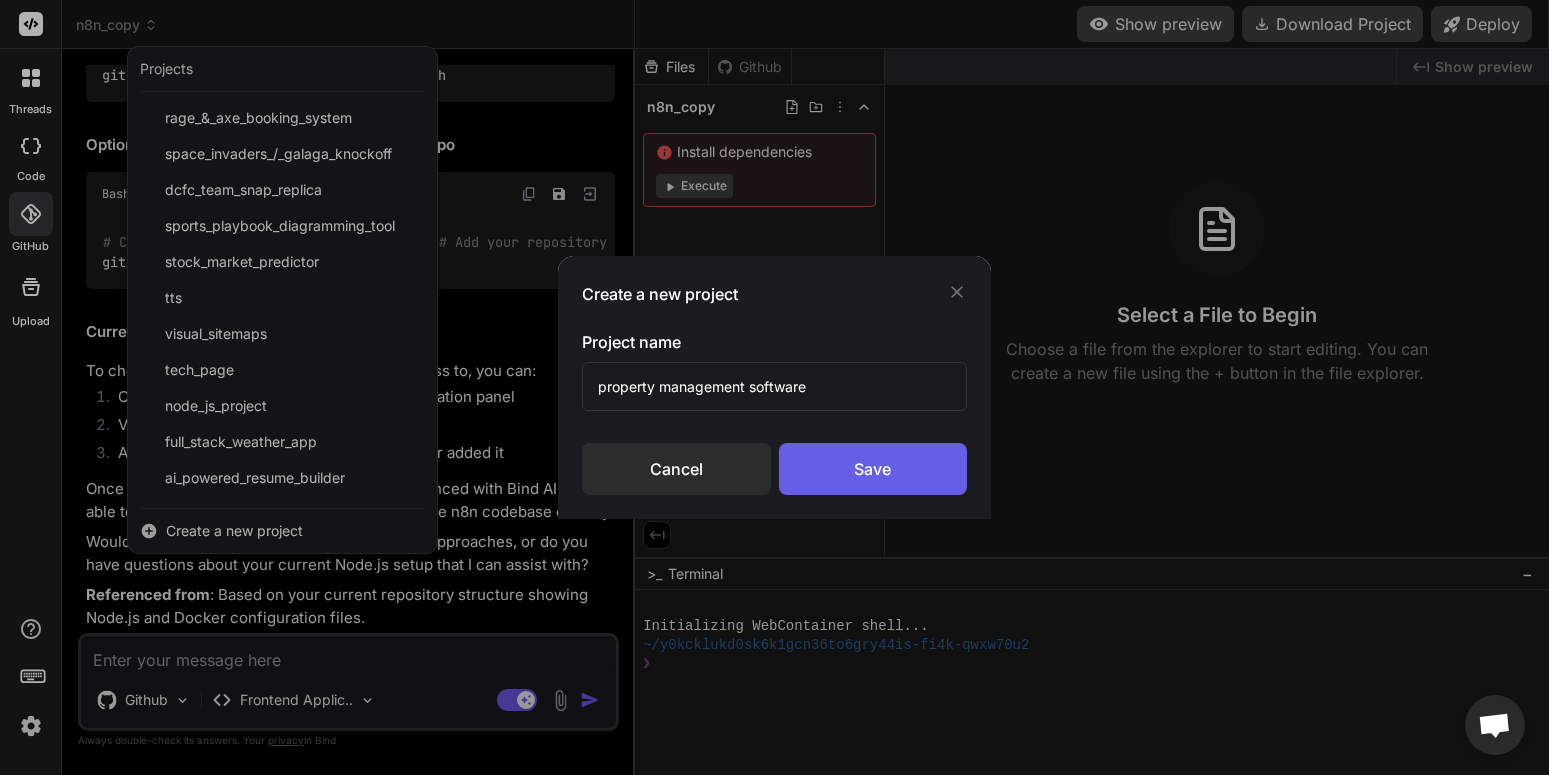 type on "property management software" 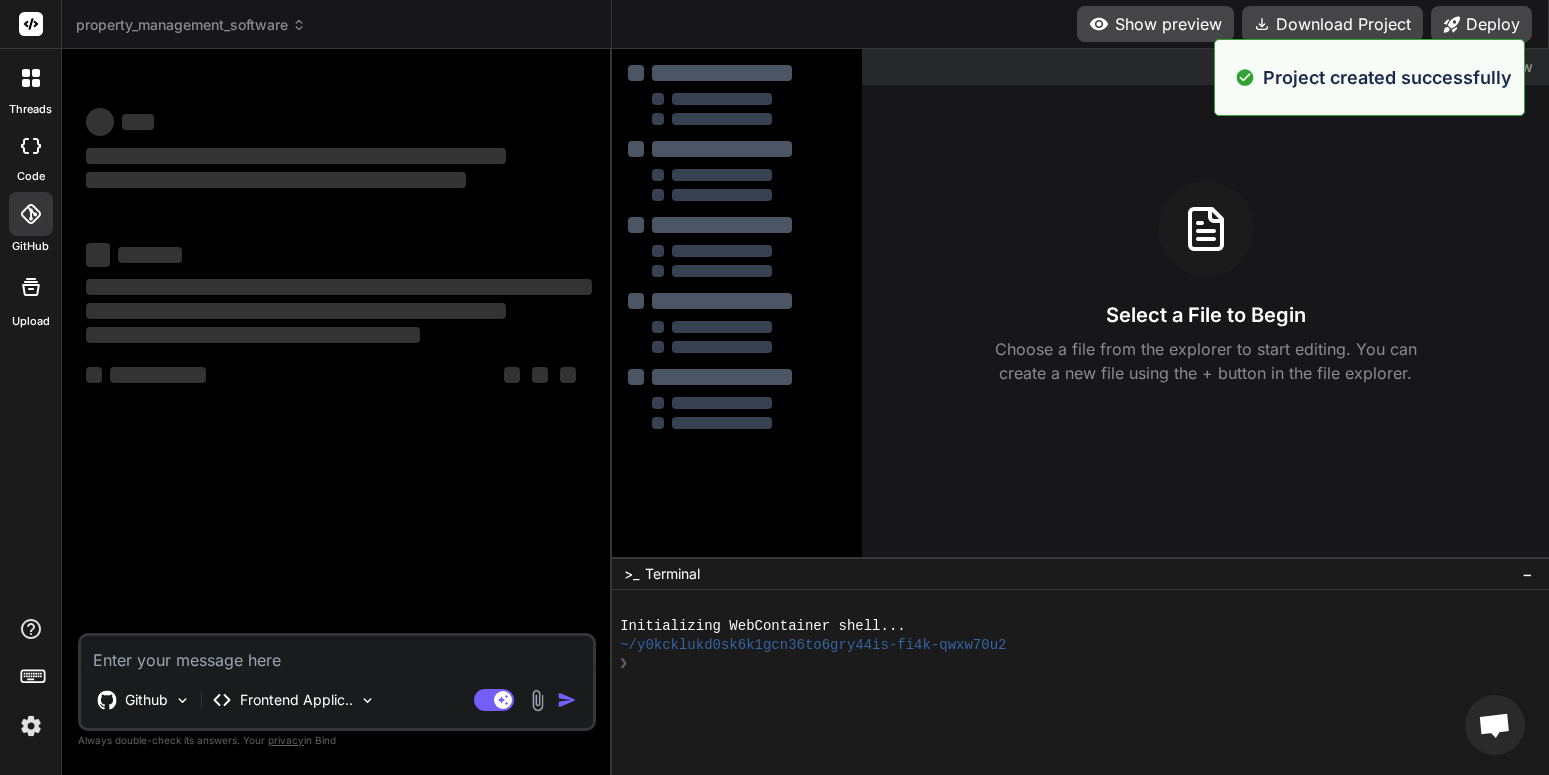 scroll, scrollTop: 0, scrollLeft: 0, axis: both 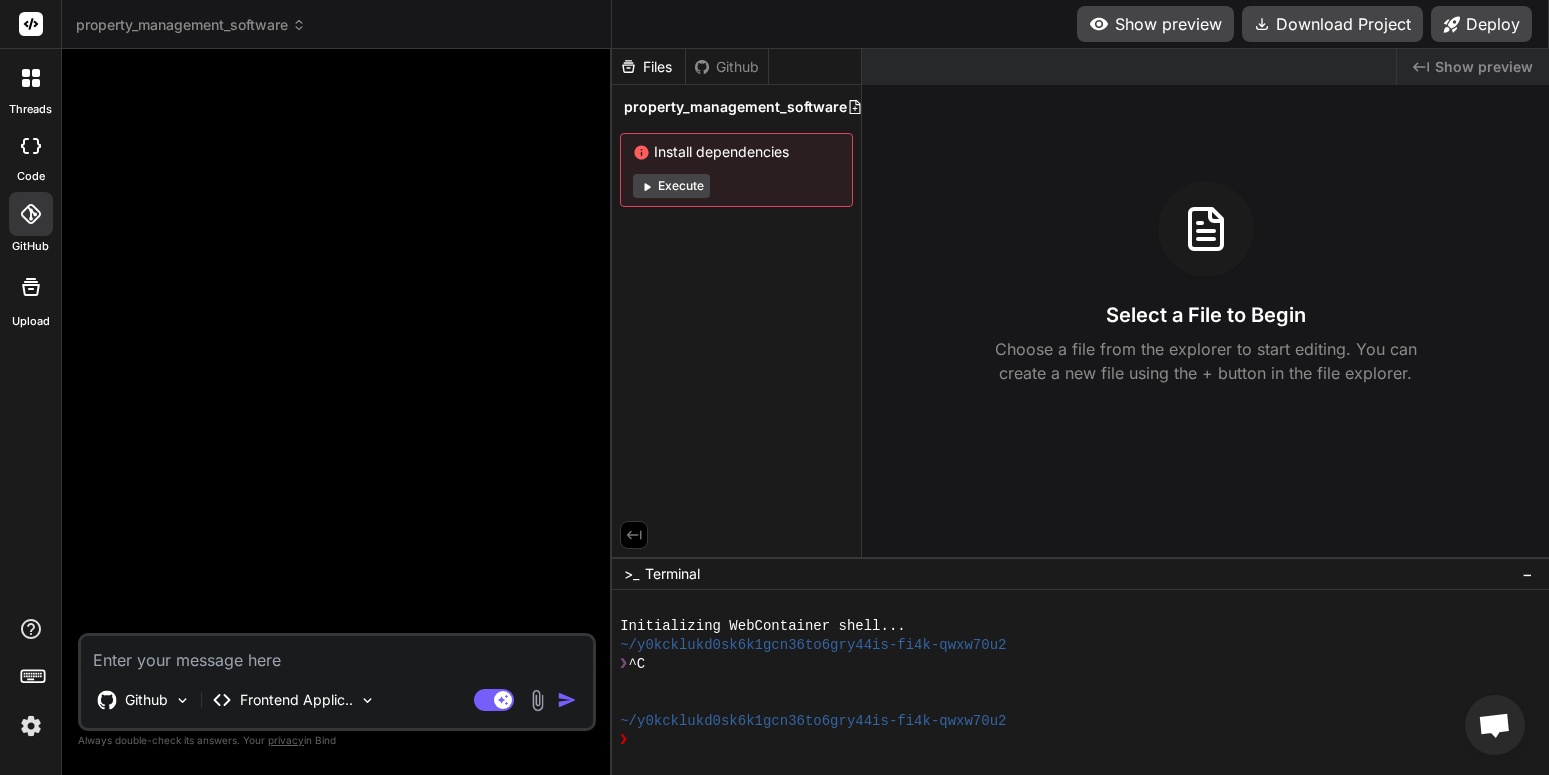 click at bounding box center [337, 654] 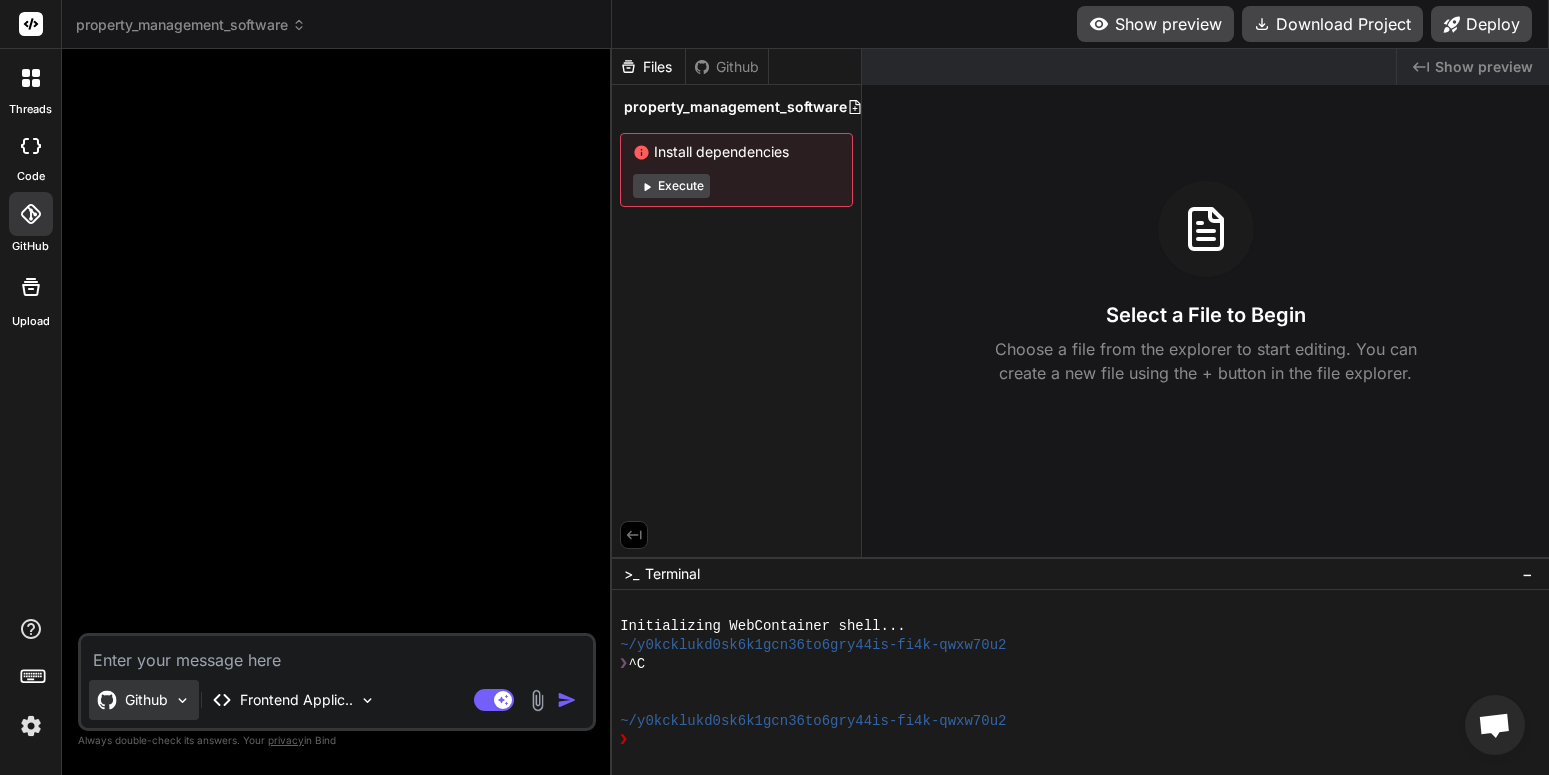 click at bounding box center [182, 700] 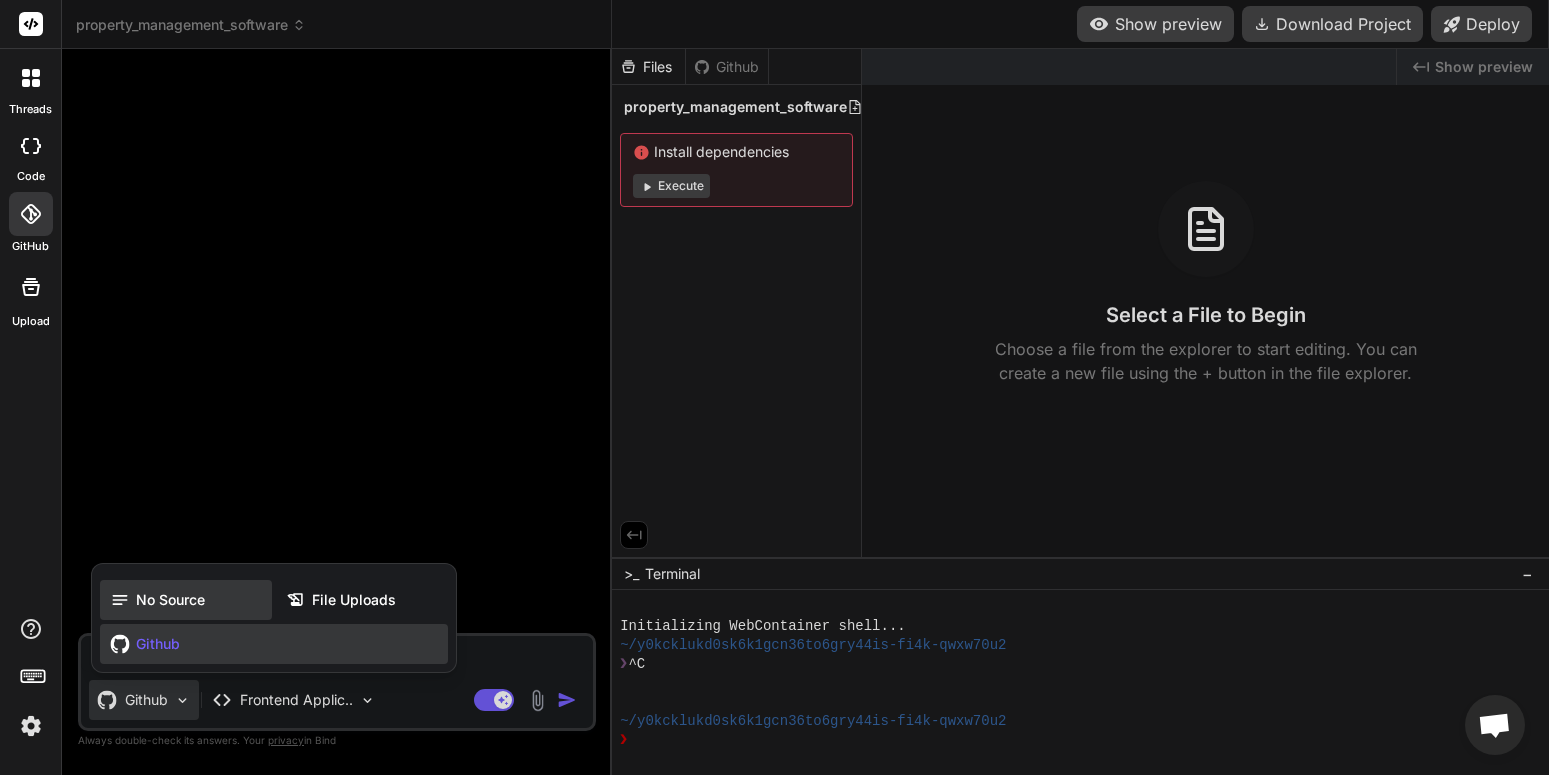 click on "No Source" at bounding box center [170, 600] 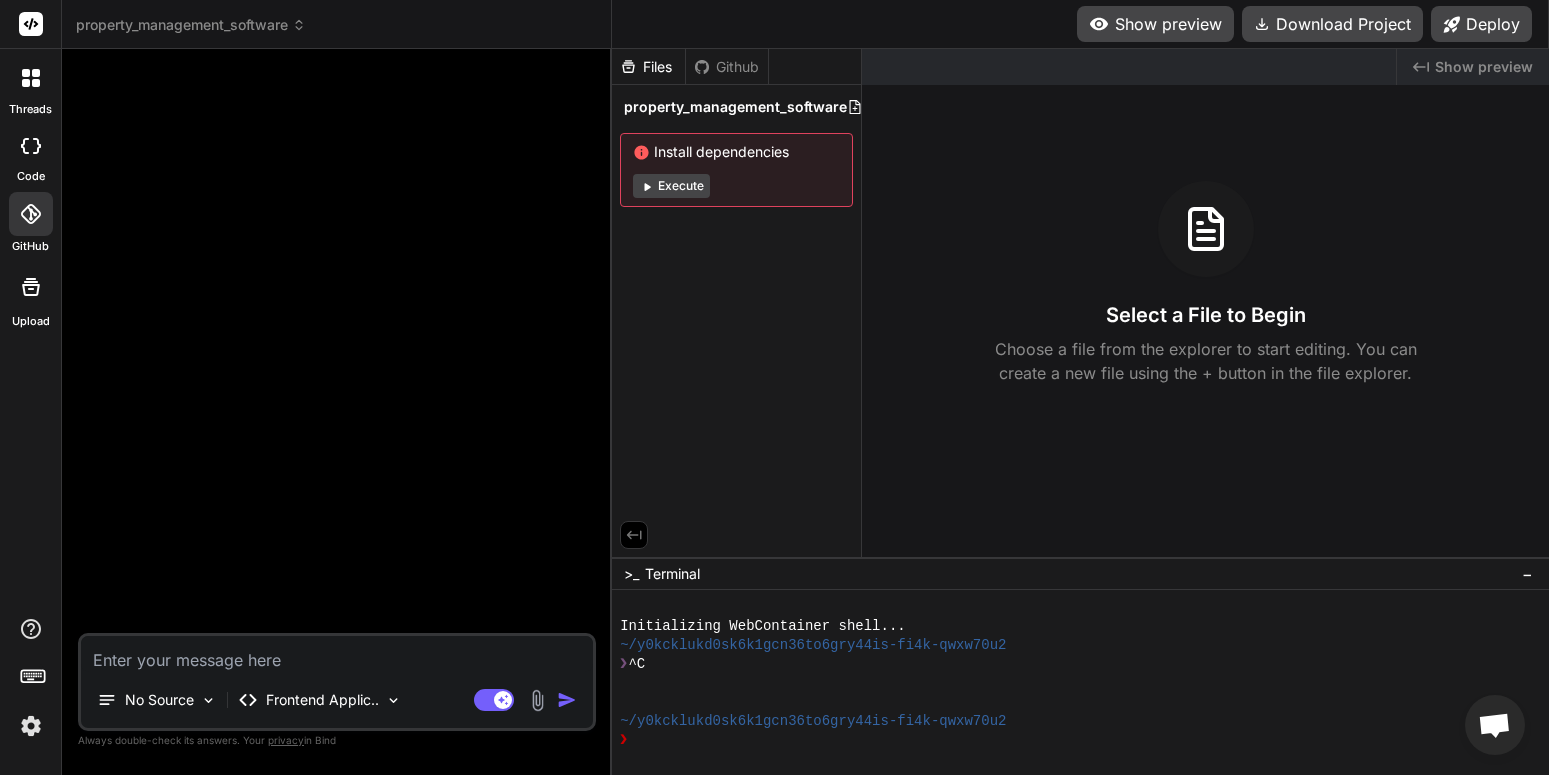 click at bounding box center (337, 654) 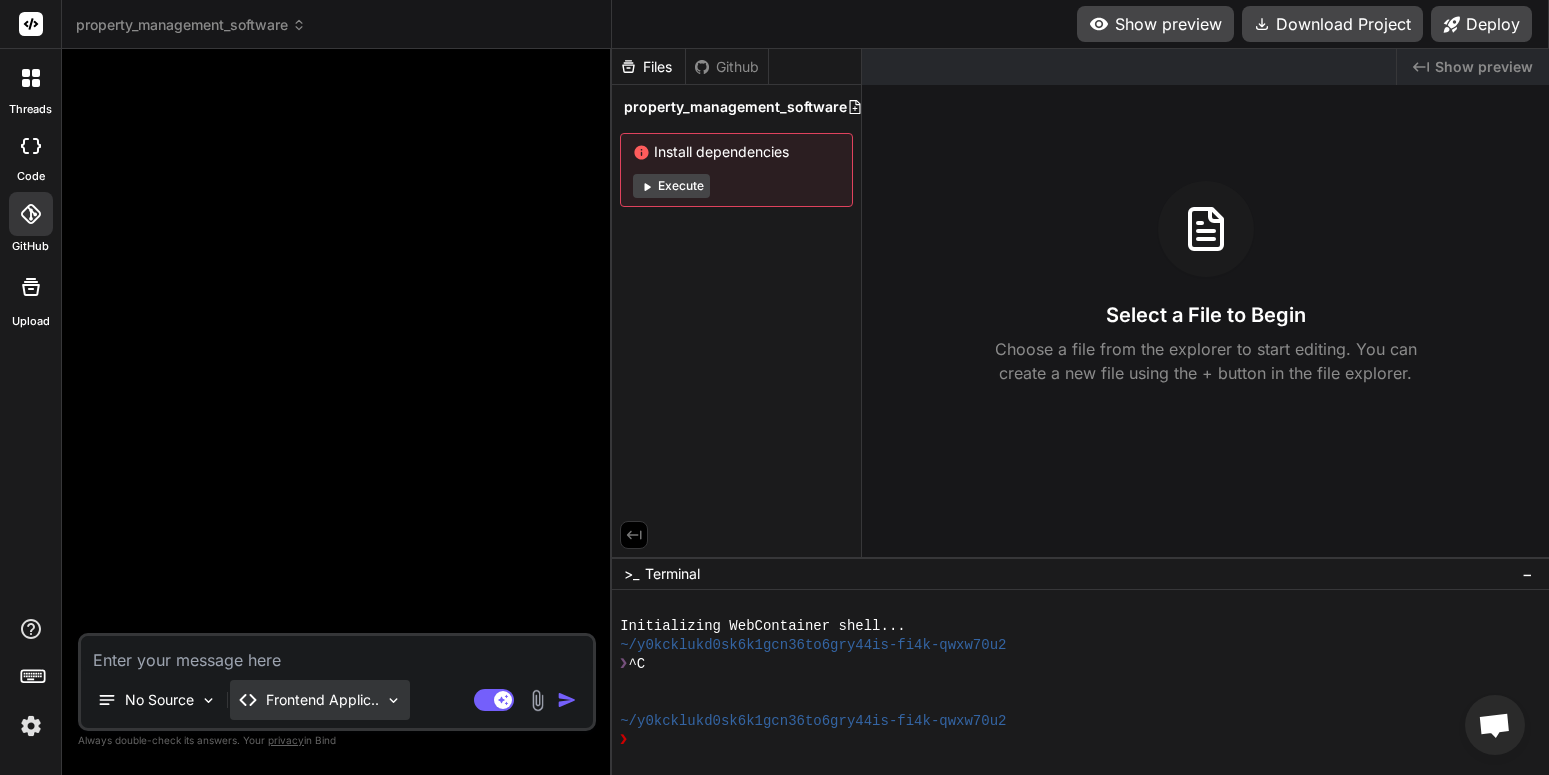 paste on "# Comprehensive Project Plan for Property Management Software
## 1. General Requirements
The project aims to develop a full-stack web and mobile application designed as an enterprise-grade property management and investment tool. The app will cater to multiple users, including property managers, landlords, tenants, and contractors, offering a comprehensive solution for various aspects of property management. The software must be scalable, secure, efficient, and accessible, adhering to best practices and standards to ensure reliability and user-friendliness.
## 2. How It’s Used
### Primary Users and Use Cases:
- **Property Managers/Landlords**: Manage properties, track financials, handle tenant interactions, and coordinate maintenance.
- **Tenants**: Make payments, access lease information, submit maintenance requests, and receive important updates.
- **Contractors**: Receive and respond to service requests, bid on jobs, and manage schedules.
- **Investors**: Track investment performance, view financia..." 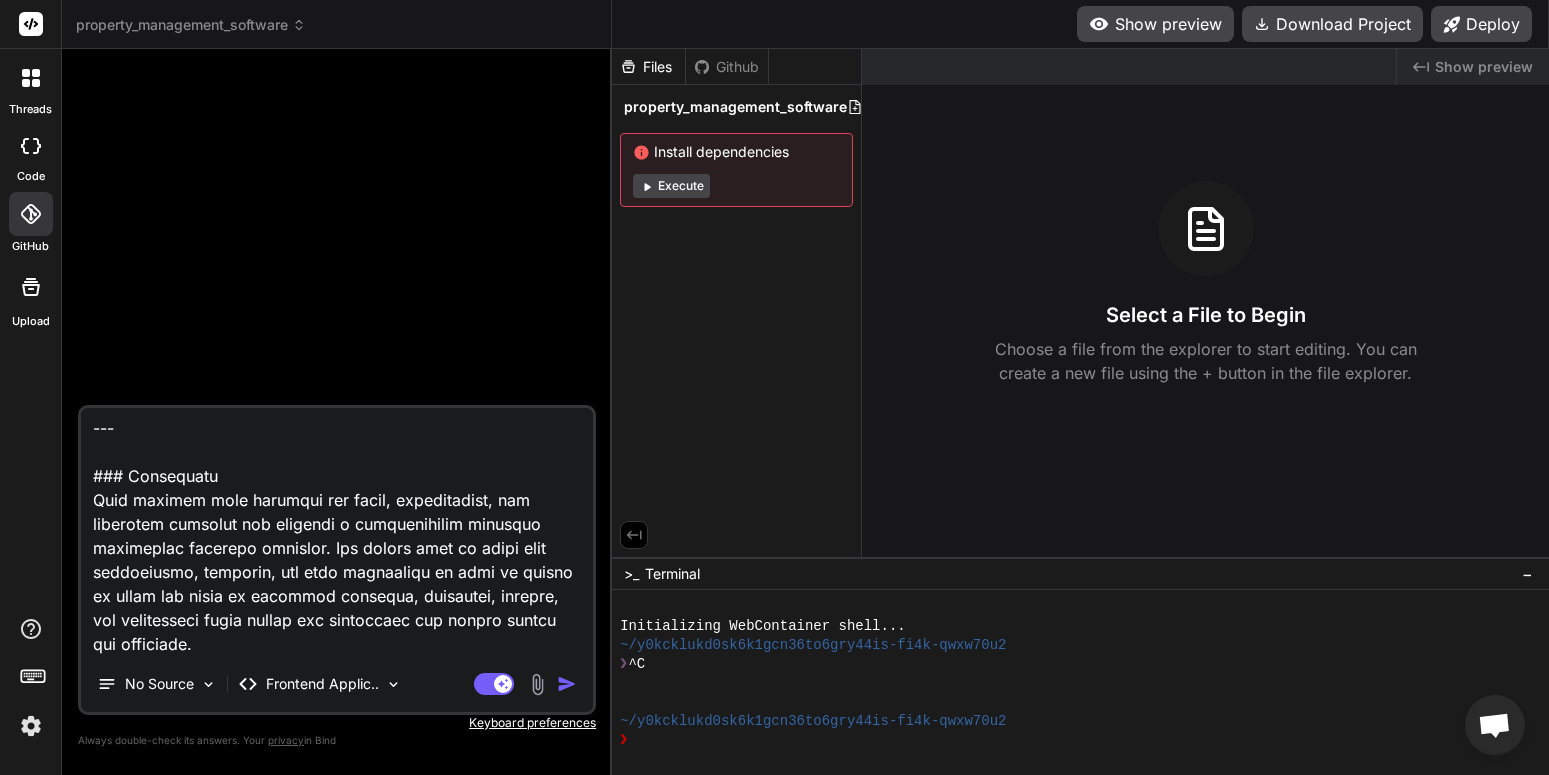 scroll, scrollTop: 14788, scrollLeft: 0, axis: vertical 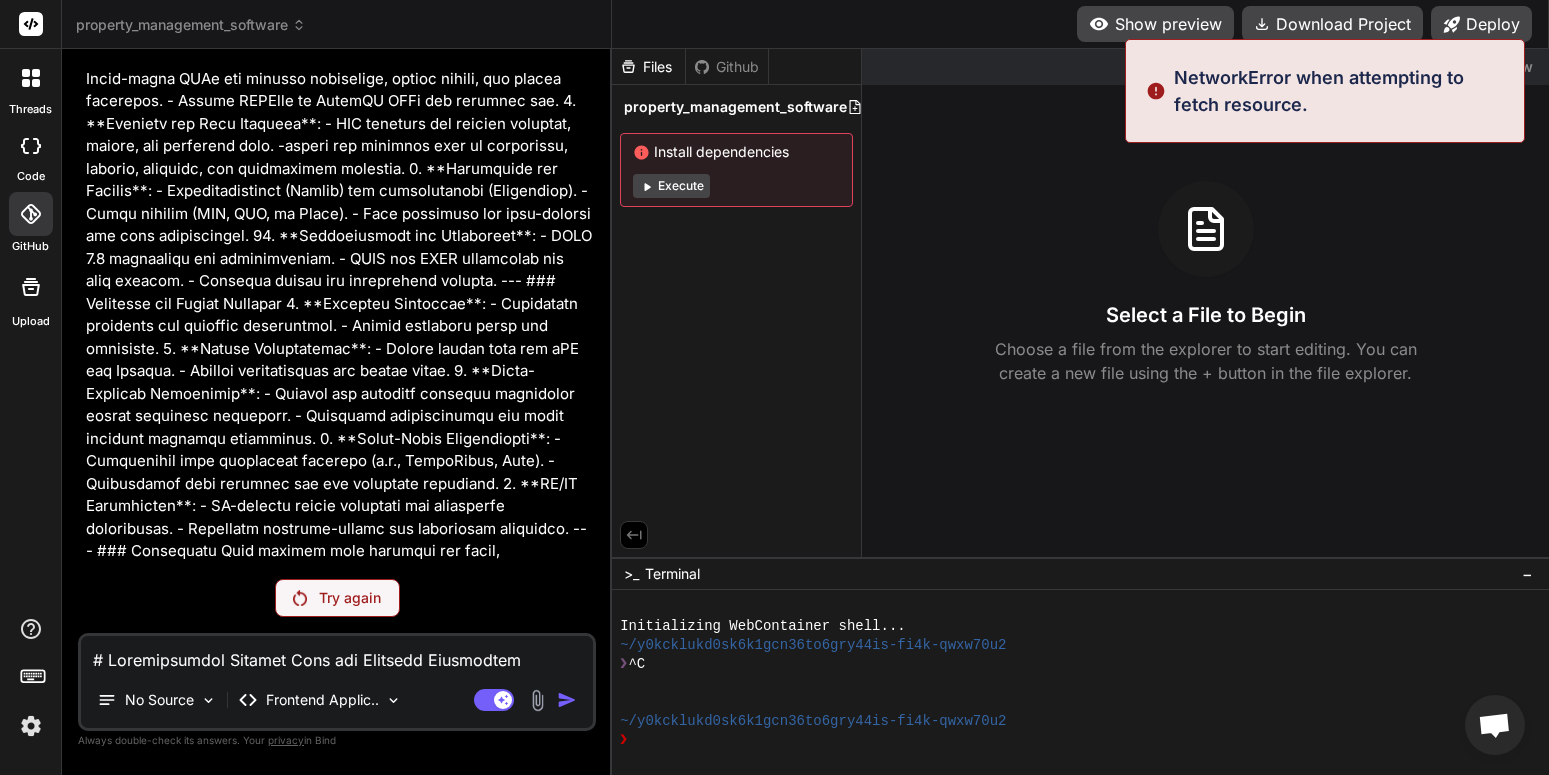 click on "Try again" at bounding box center [350, 598] 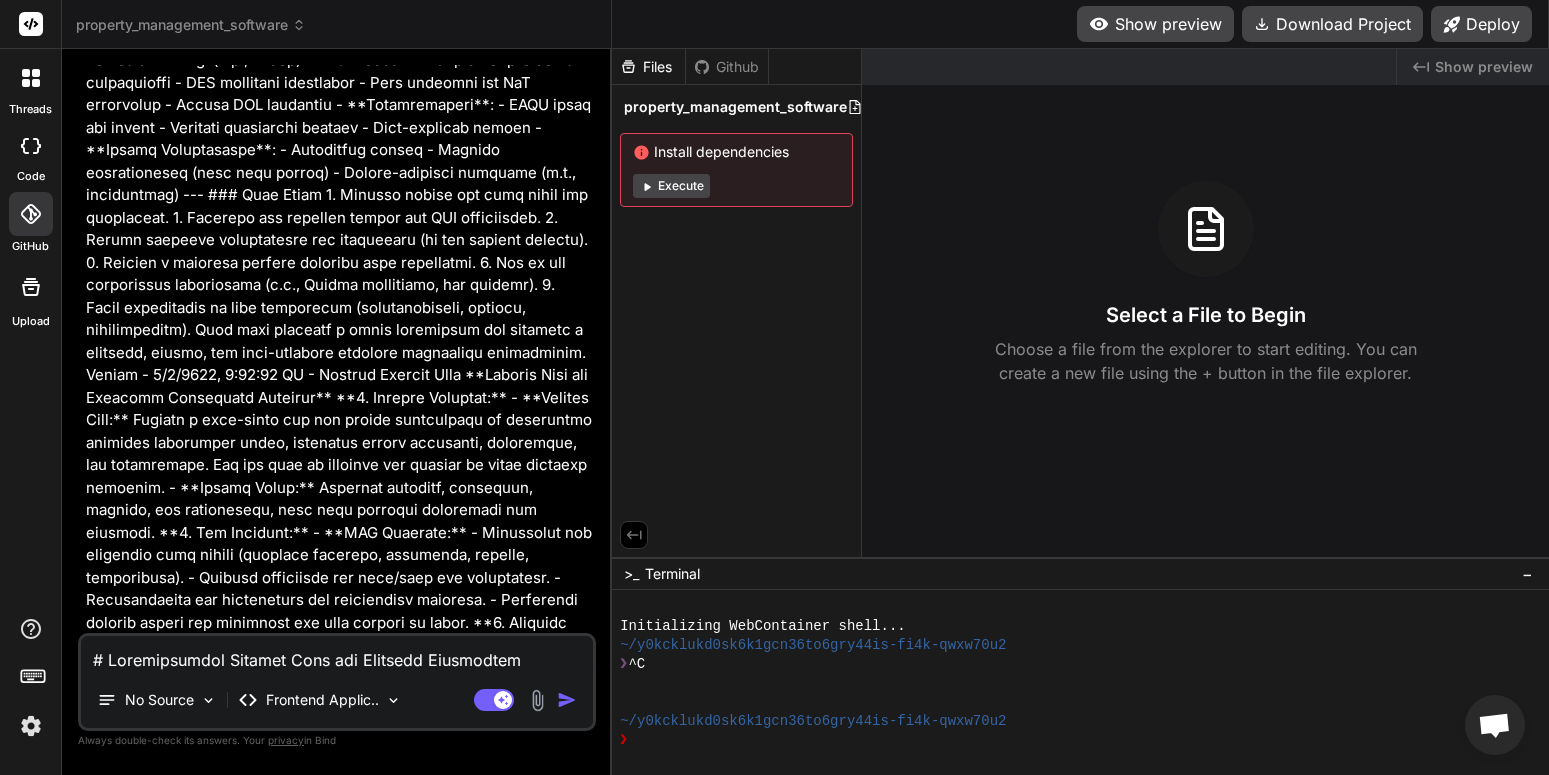 scroll, scrollTop: 4320, scrollLeft: 0, axis: vertical 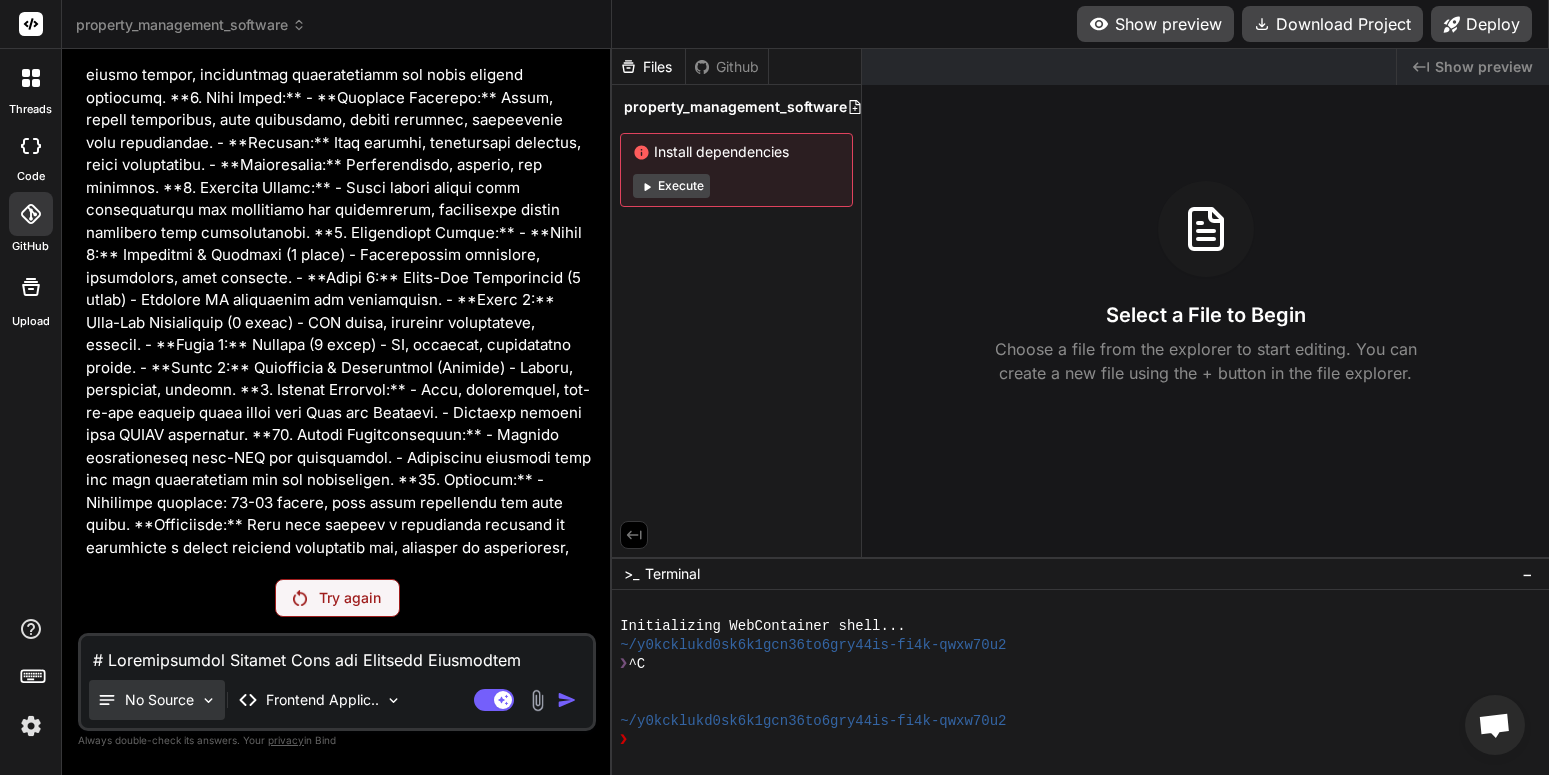 click on "No Source" at bounding box center (157, 700) 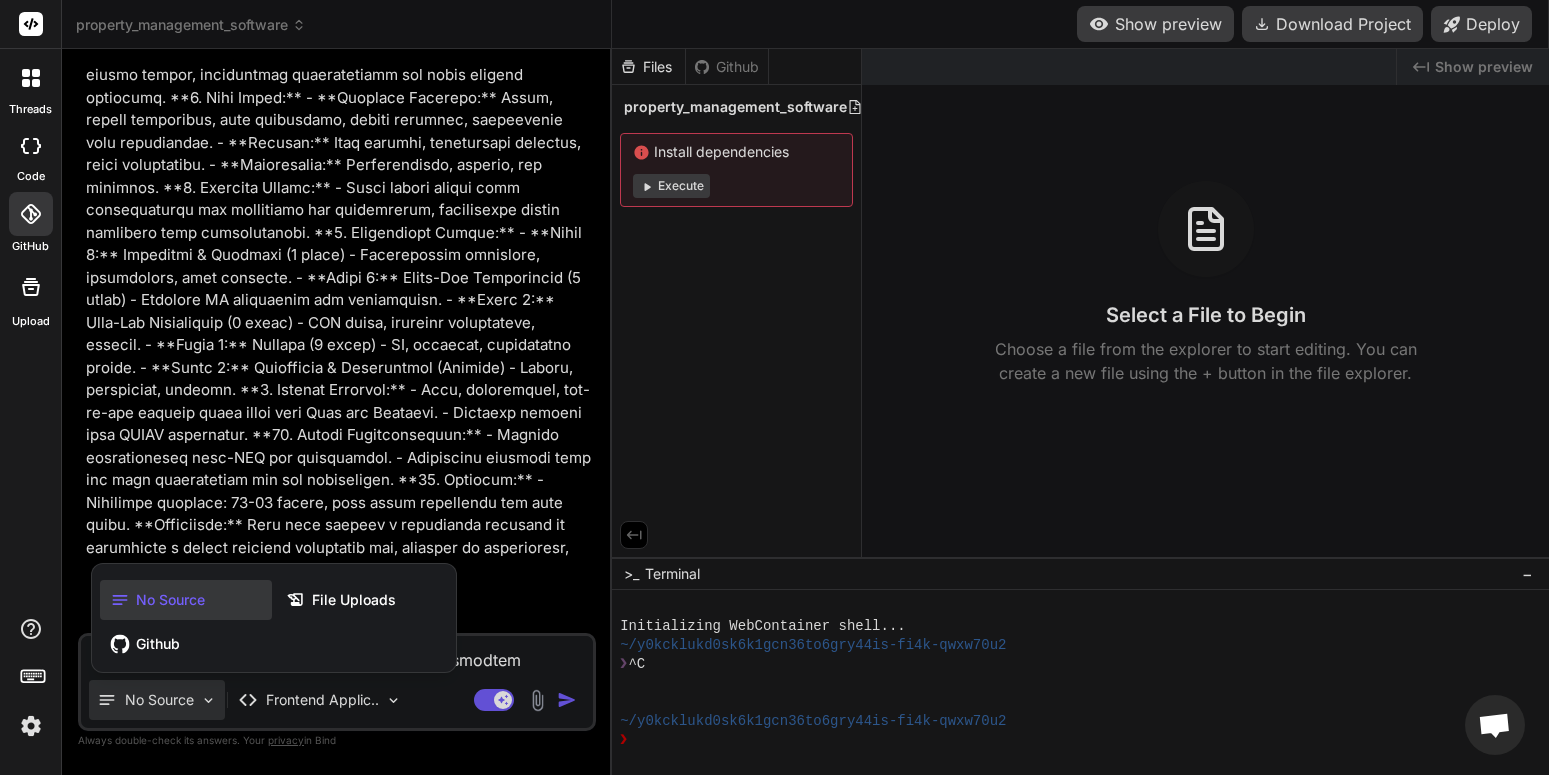 click on "No Source" at bounding box center [170, 600] 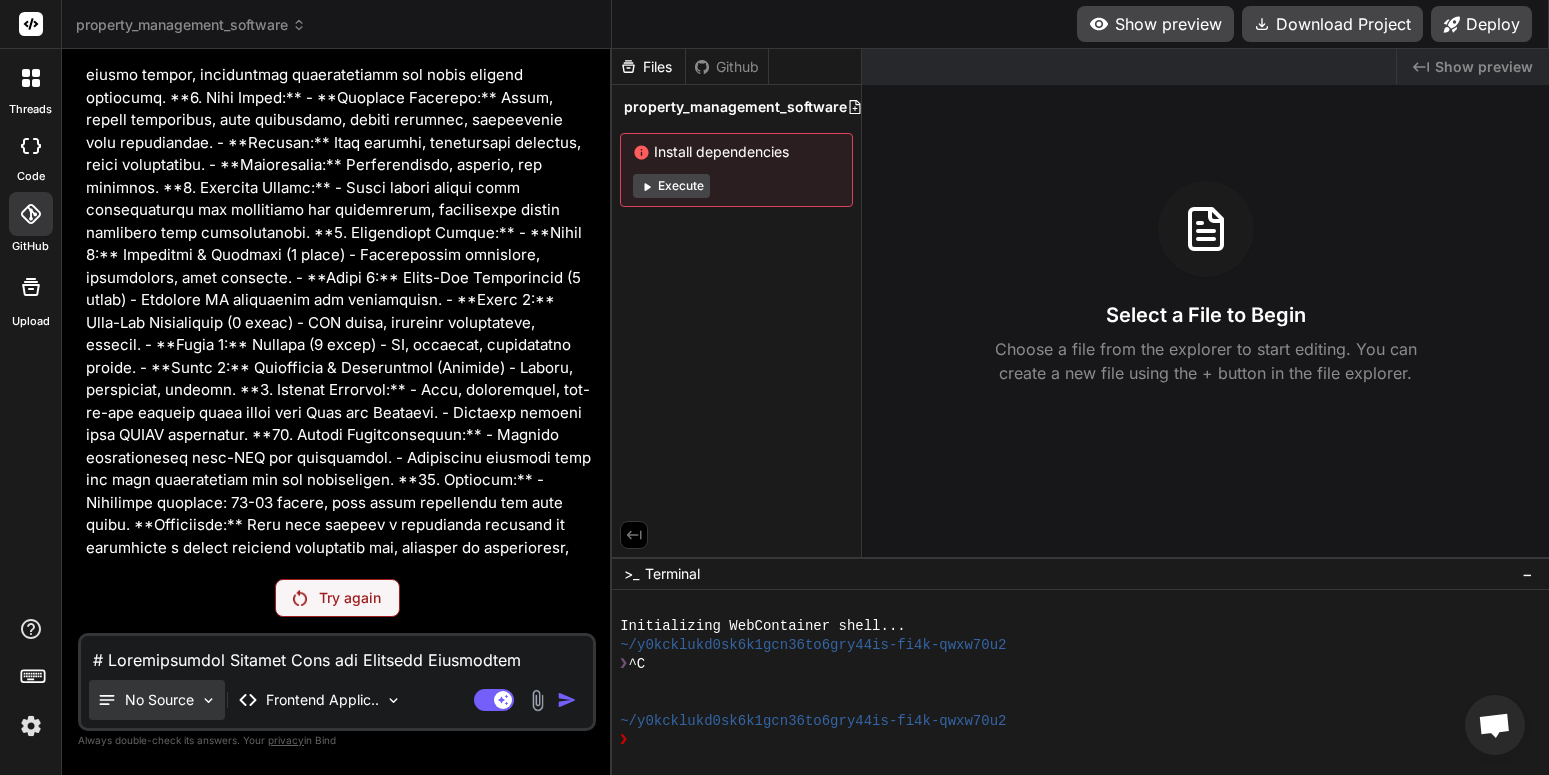 click on "No Source" at bounding box center (159, 700) 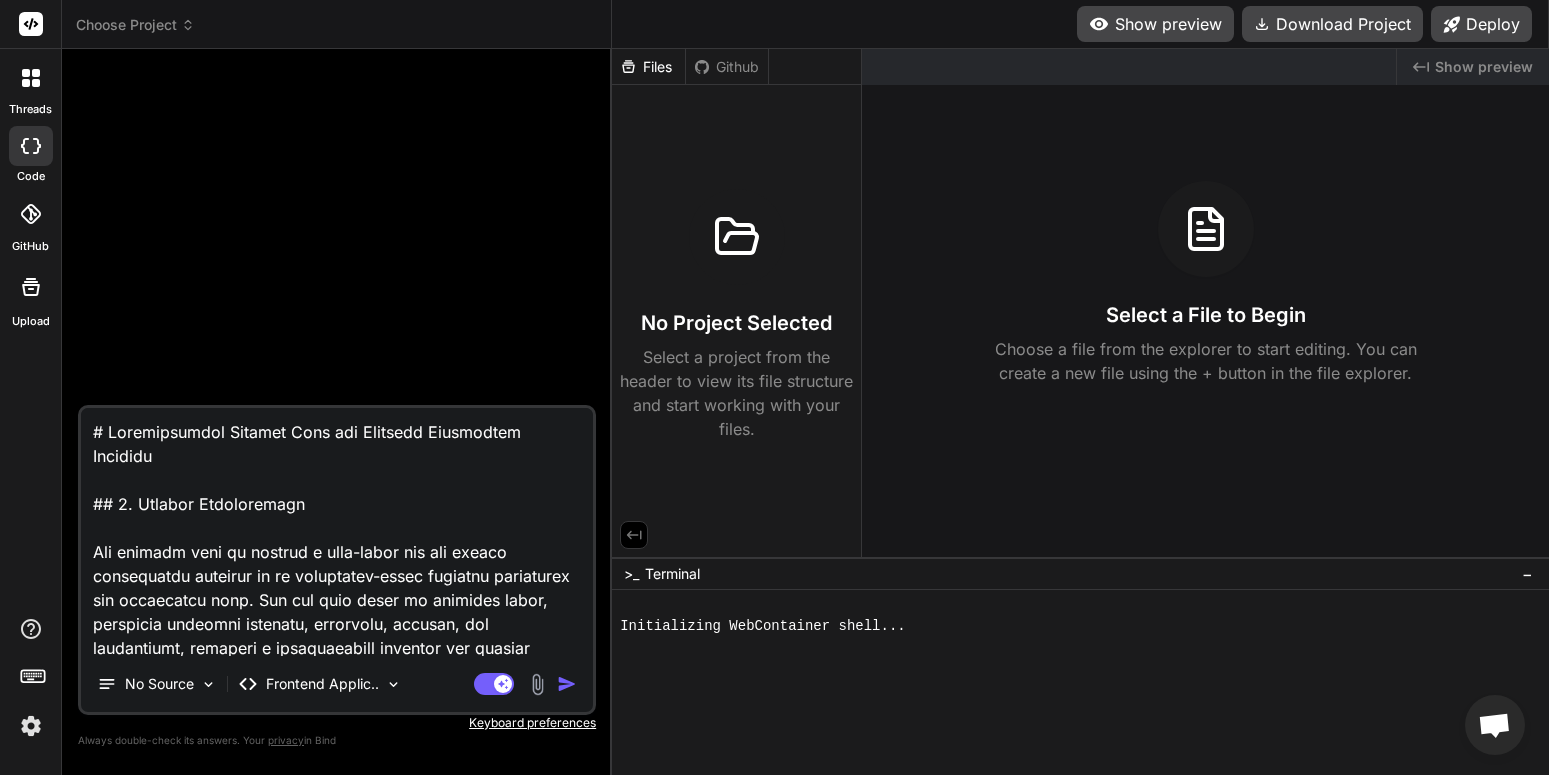 scroll, scrollTop: 0, scrollLeft: 0, axis: both 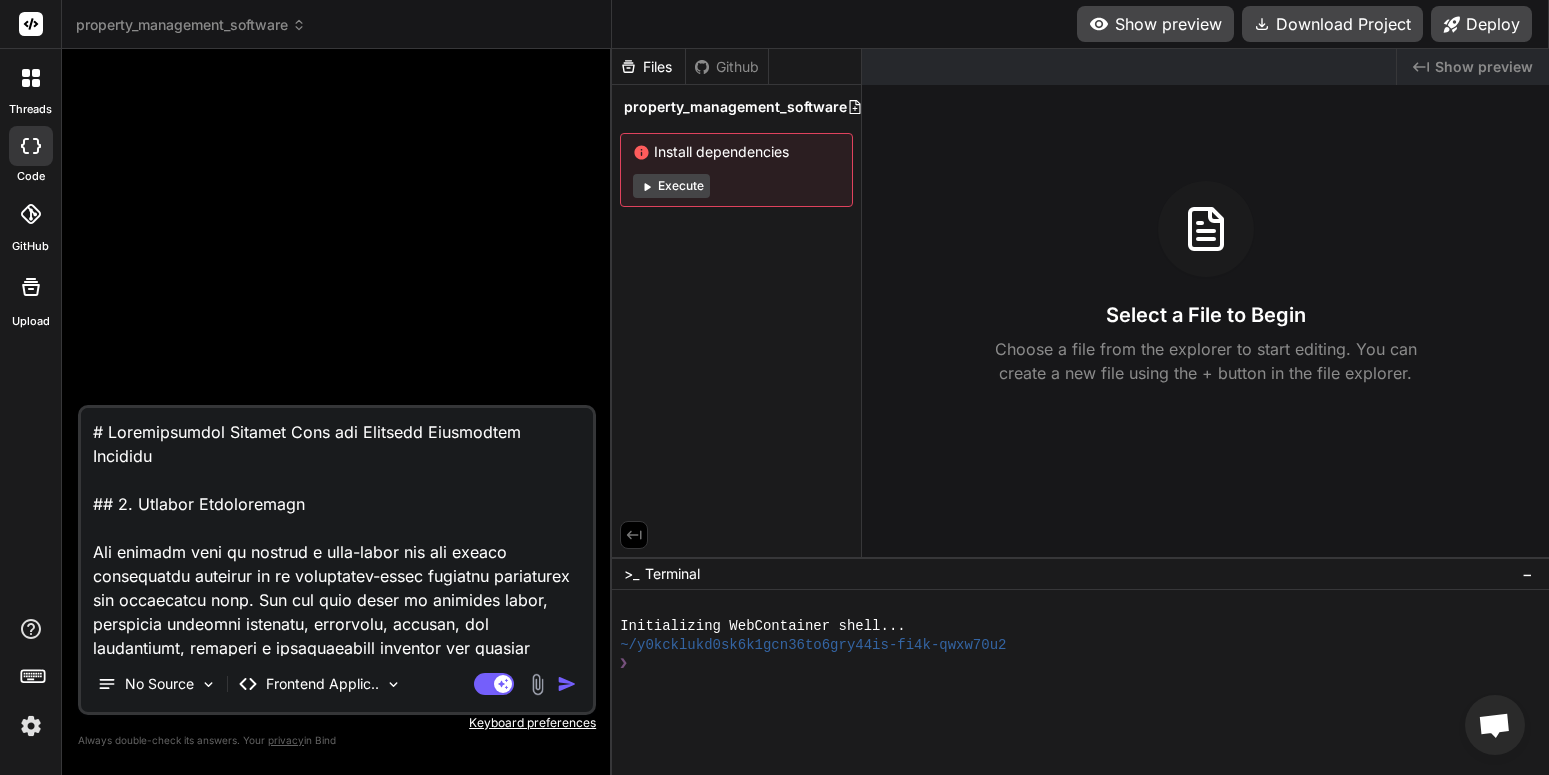 click at bounding box center (567, 684) 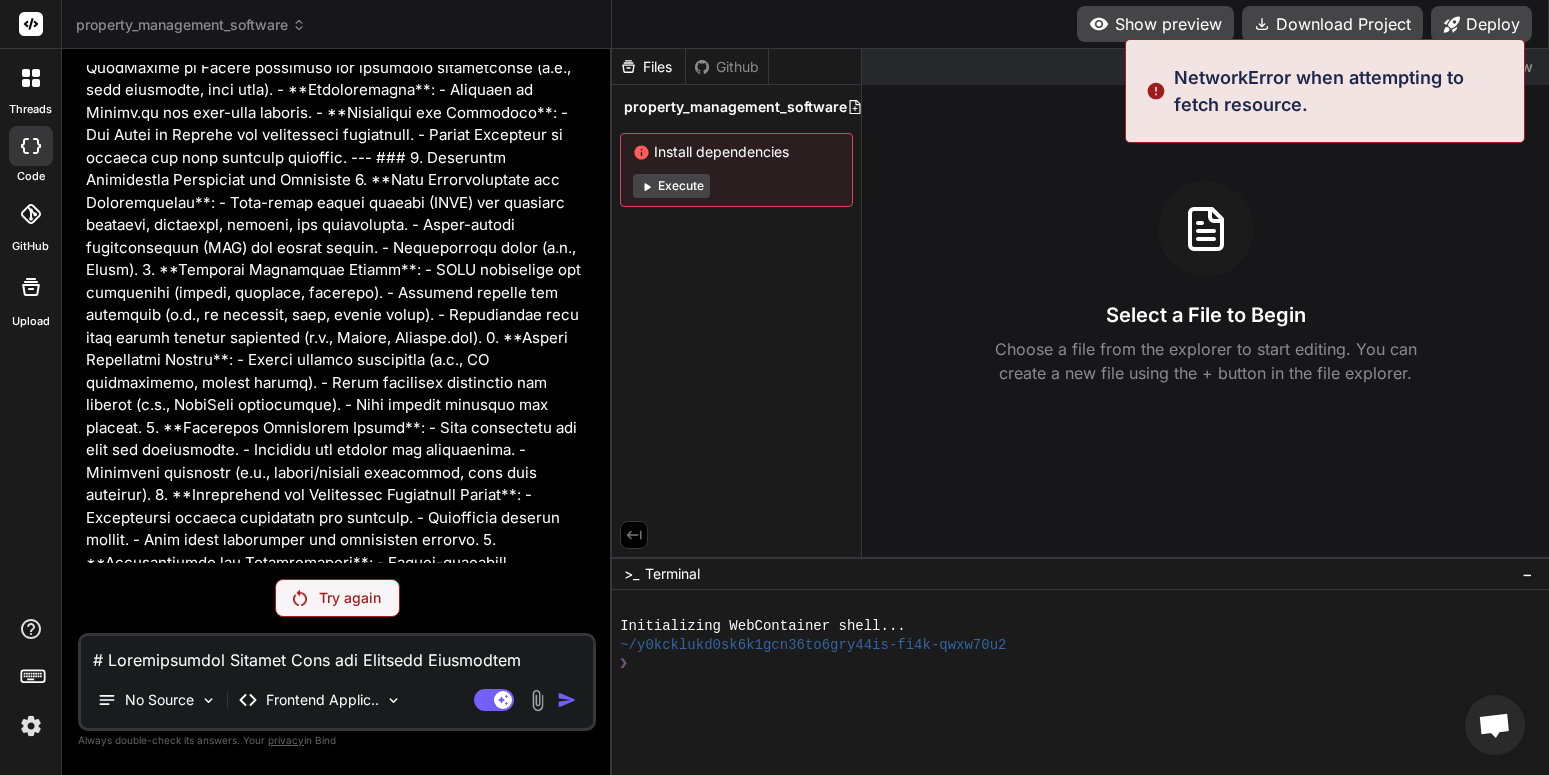 scroll, scrollTop: 6814, scrollLeft: 0, axis: vertical 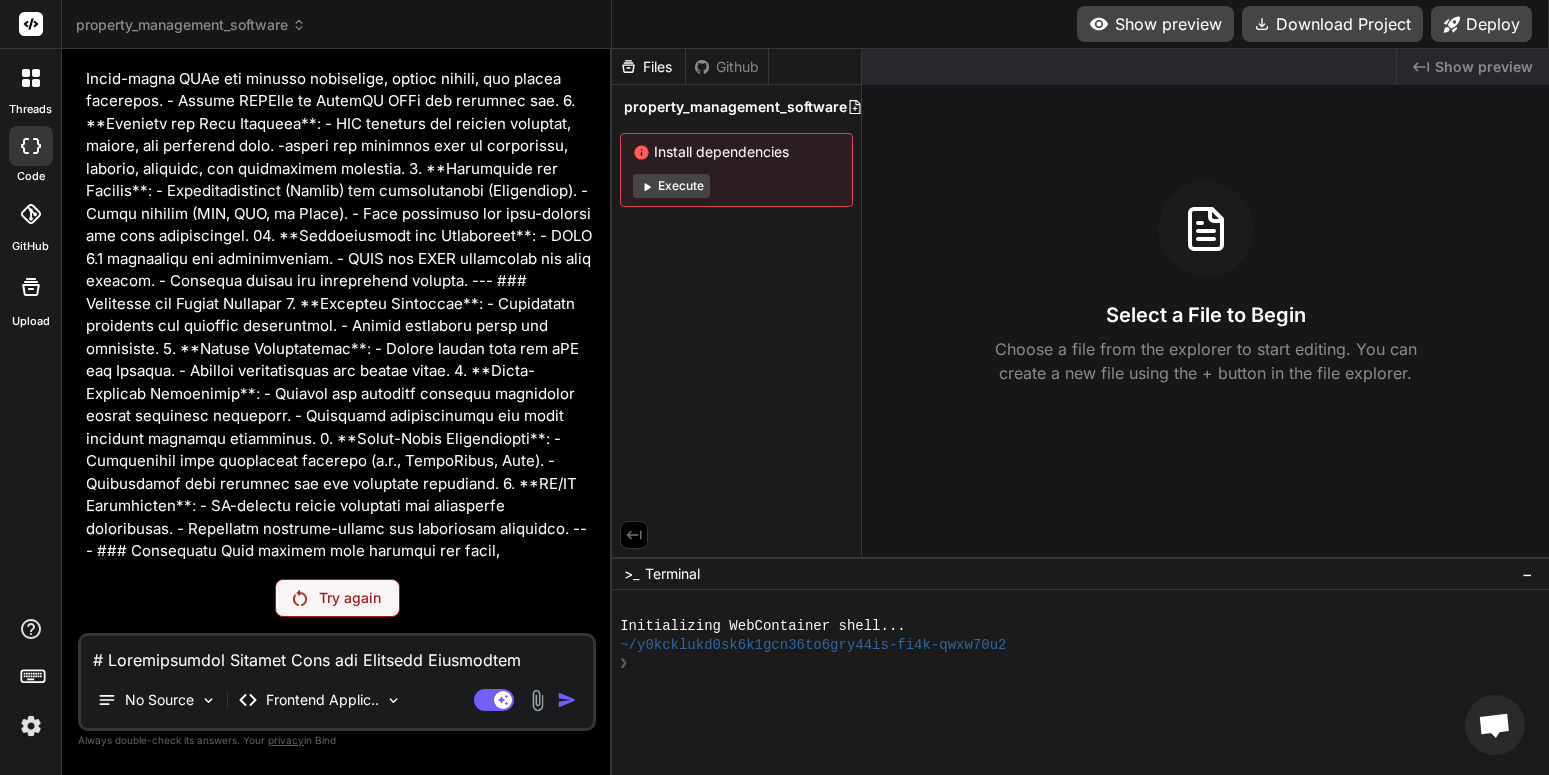 click on "Try again" at bounding box center (350, 598) 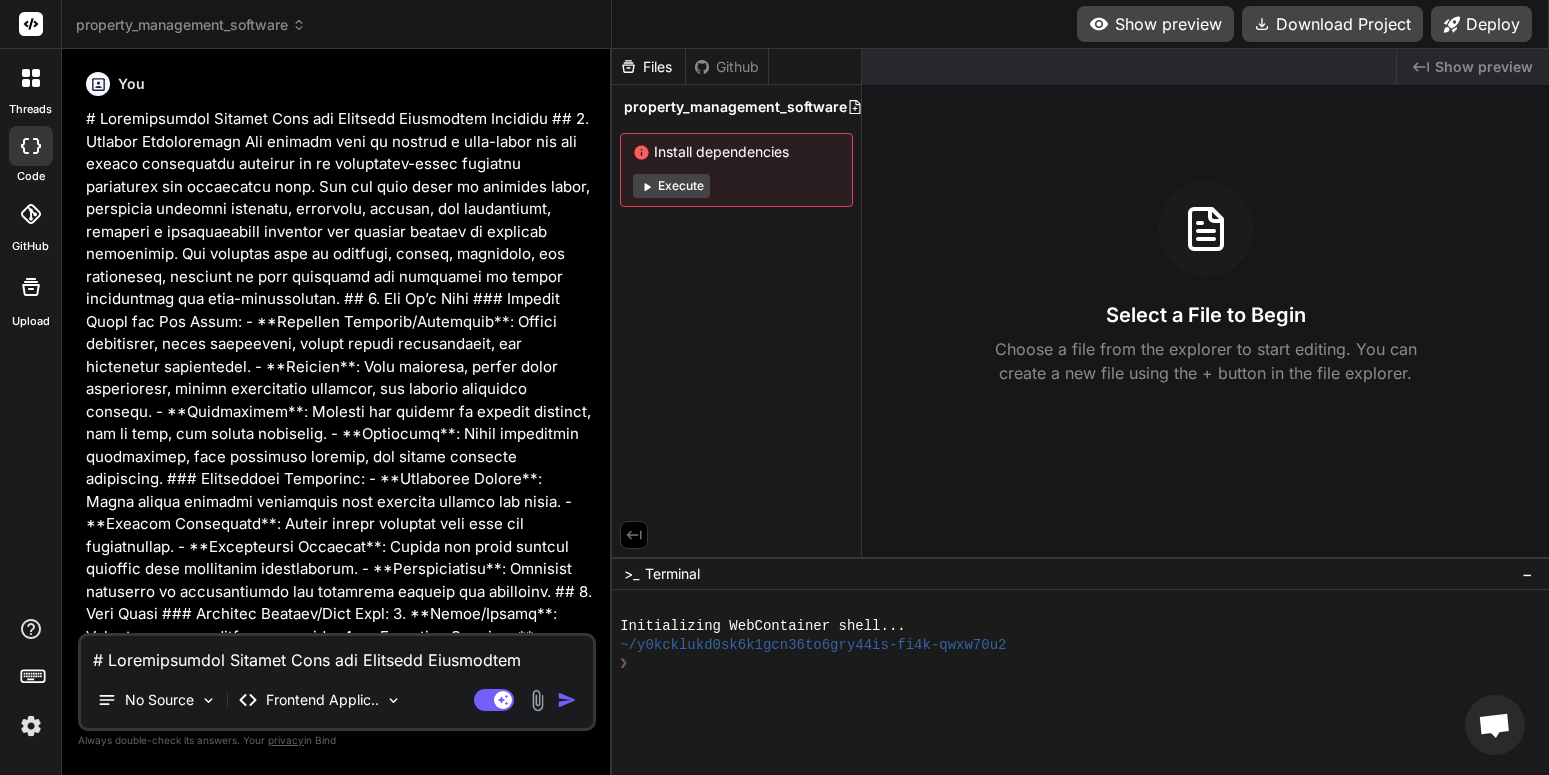 scroll, scrollTop: 0, scrollLeft: 0, axis: both 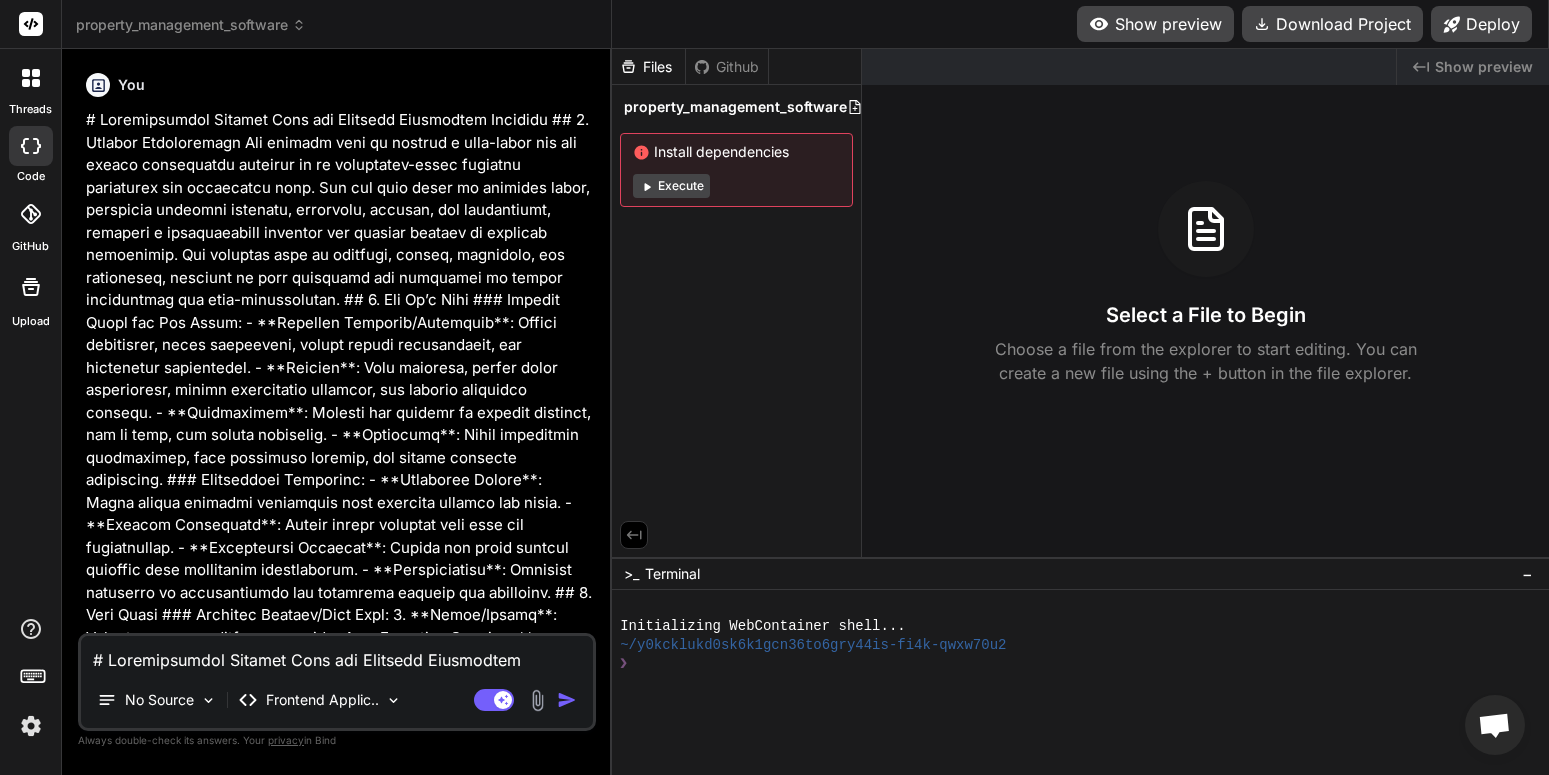 type on "x" 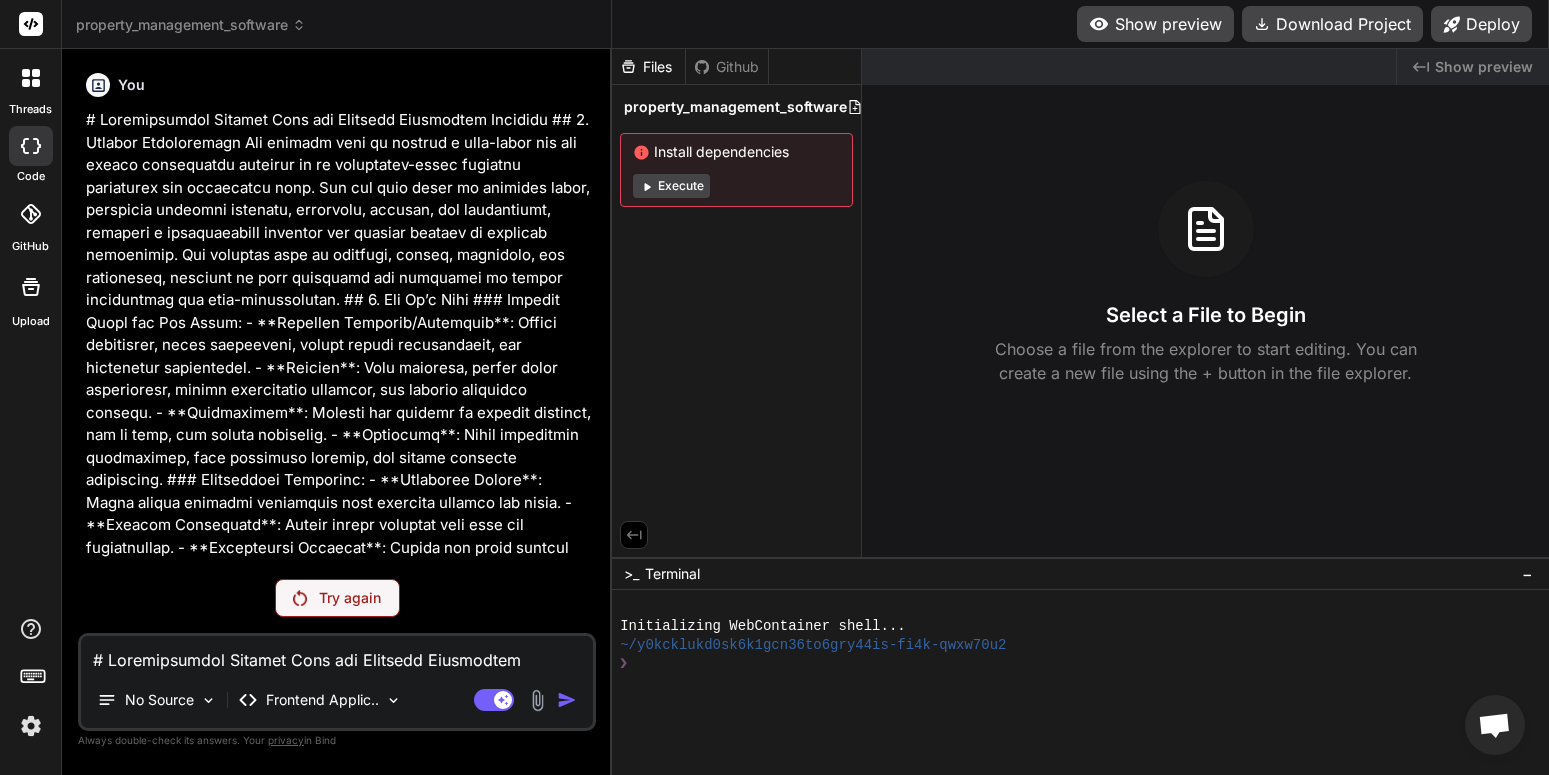 click at bounding box center [337, 654] 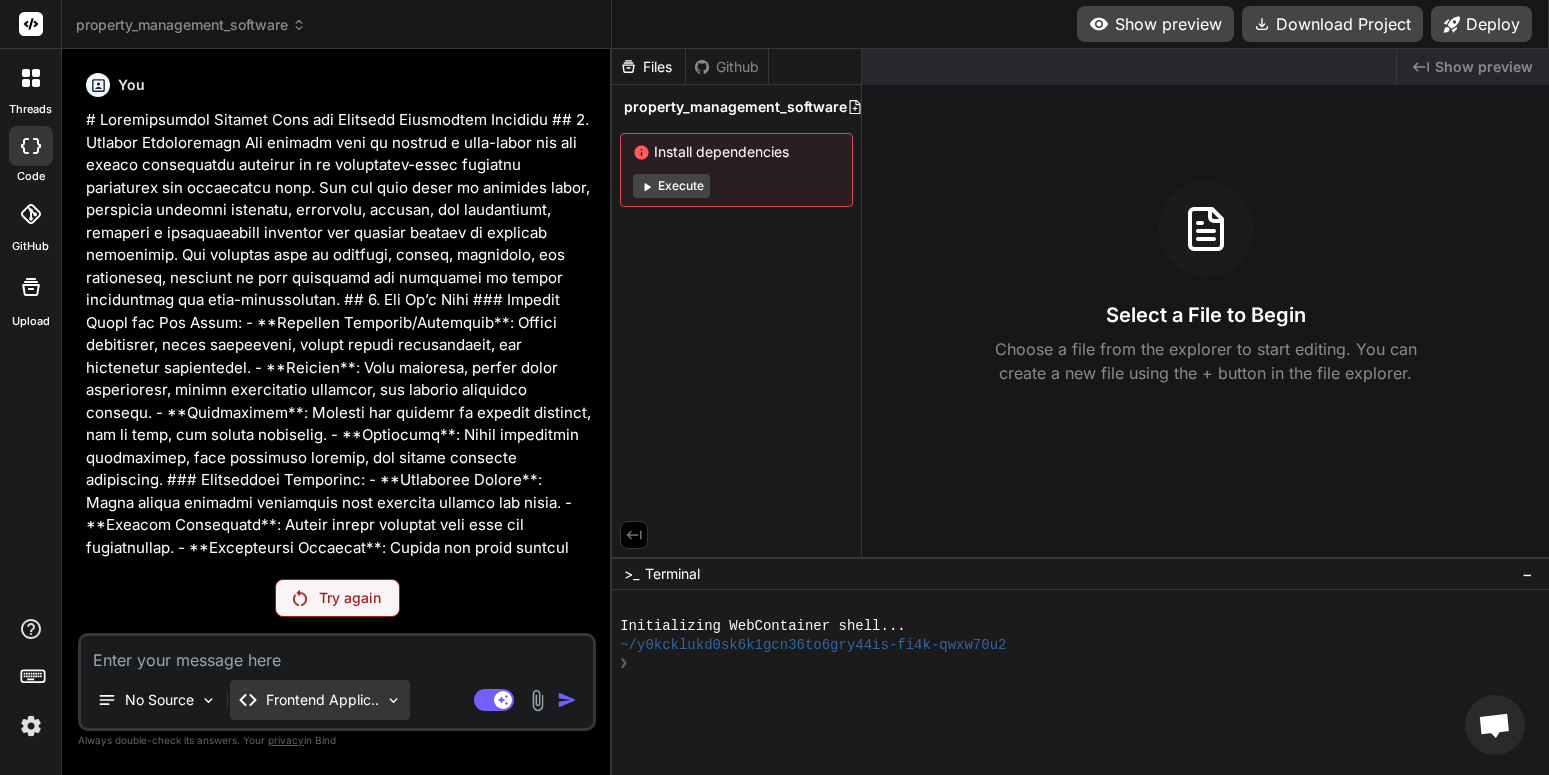 paste on "# Comprehensive Project Plan for Property Management Software
## 1. General Requirements
The project aims to develop a full-stack web and mobile application designed as an enterprise-grade property management and investment tool. The app will cater to multiple users, including property managers, landlords, tenants, and contractors, offering a comprehensive solution for various aspects of property management. The software must be scalable, secure, efficient, and accessible, adhering to best practices and standards to ensure reliability and user-friendliness.
## 2. How It’s Used
### Primary Users and Use Cases:
- **Property Managers/Landlords**: Manage properties, track financials, handle tenant interactions, and coordinate maintenance.
- **Tenants**: Make payments, access lease information, submit maintenance requests, and receive important updates.
- **Contractors**: Receive and respond to service requests, bid on jobs, and manage schedules.
- **Investors**: Track investment performance, view financia..." 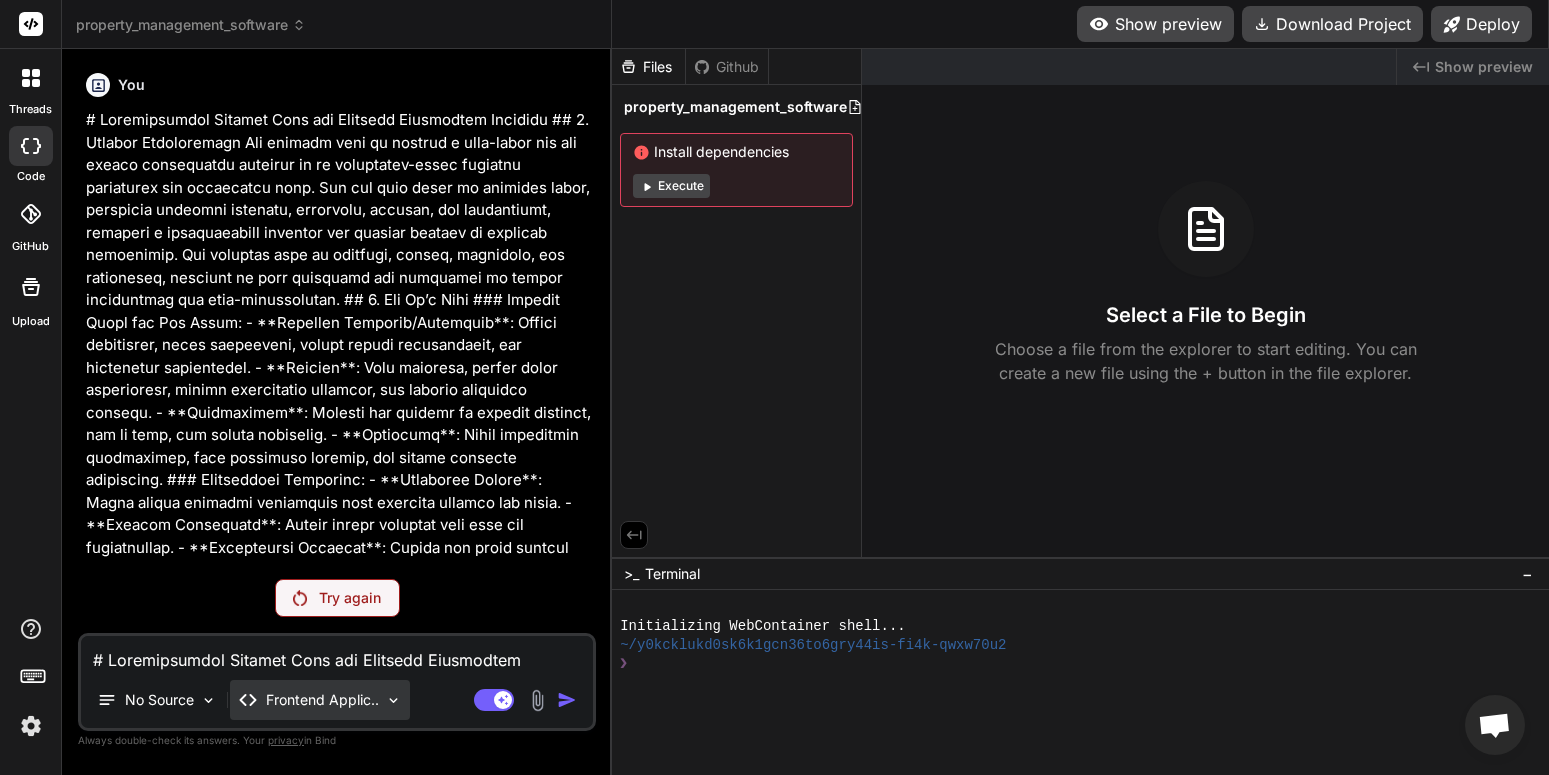 scroll, scrollTop: 7540, scrollLeft: 0, axis: vertical 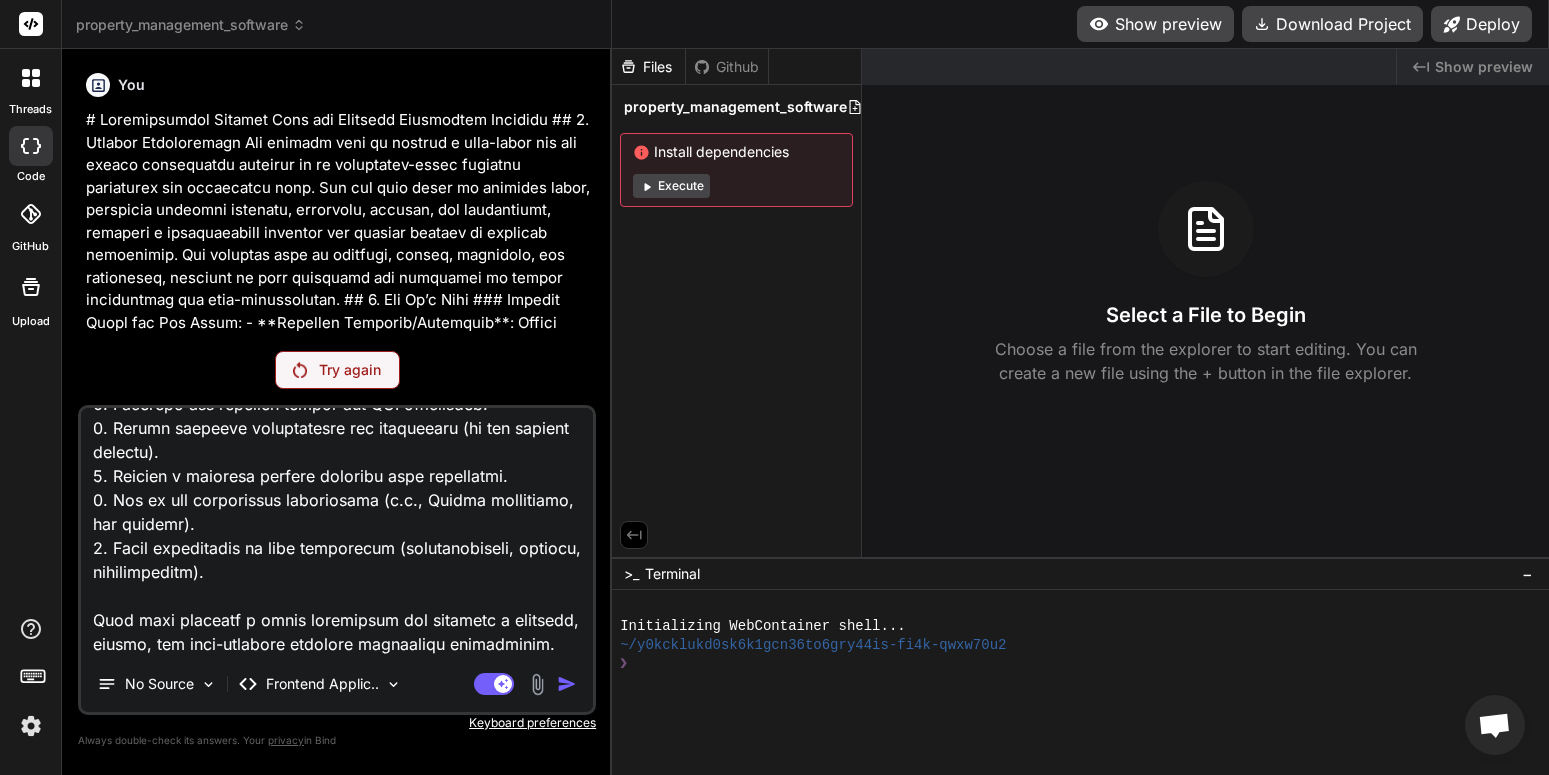 type on "# Comprehensive Project Plan for Property Management Software
## 1. General Requirements
The project aims to develop a full-stack web and mobile application designed as an enterprise-grade property management and investment tool. The app will cater to multiple users, including property managers, landlords, tenants, and contractors, offering a comprehensive solution for various aspects of property management. The software must be scalable, secure, efficient, and accessible, adhering to best practices and standards to ensure reliability and user-friendliness.
## 2. How It’s Used
### Primary Users and Use Cases:
- **Property Managers/Landlords**: Manage properties, track financials, handle tenant interactions, and coordinate maintenance.
- **Tenants**: Make payments, access lease information, submit maintenance requests, and receive important updates.
- **Contractors**: Receive and respond to service requests, bid on jobs, and manage schedules.
- **Investors**: Track investment performance, view financia..." 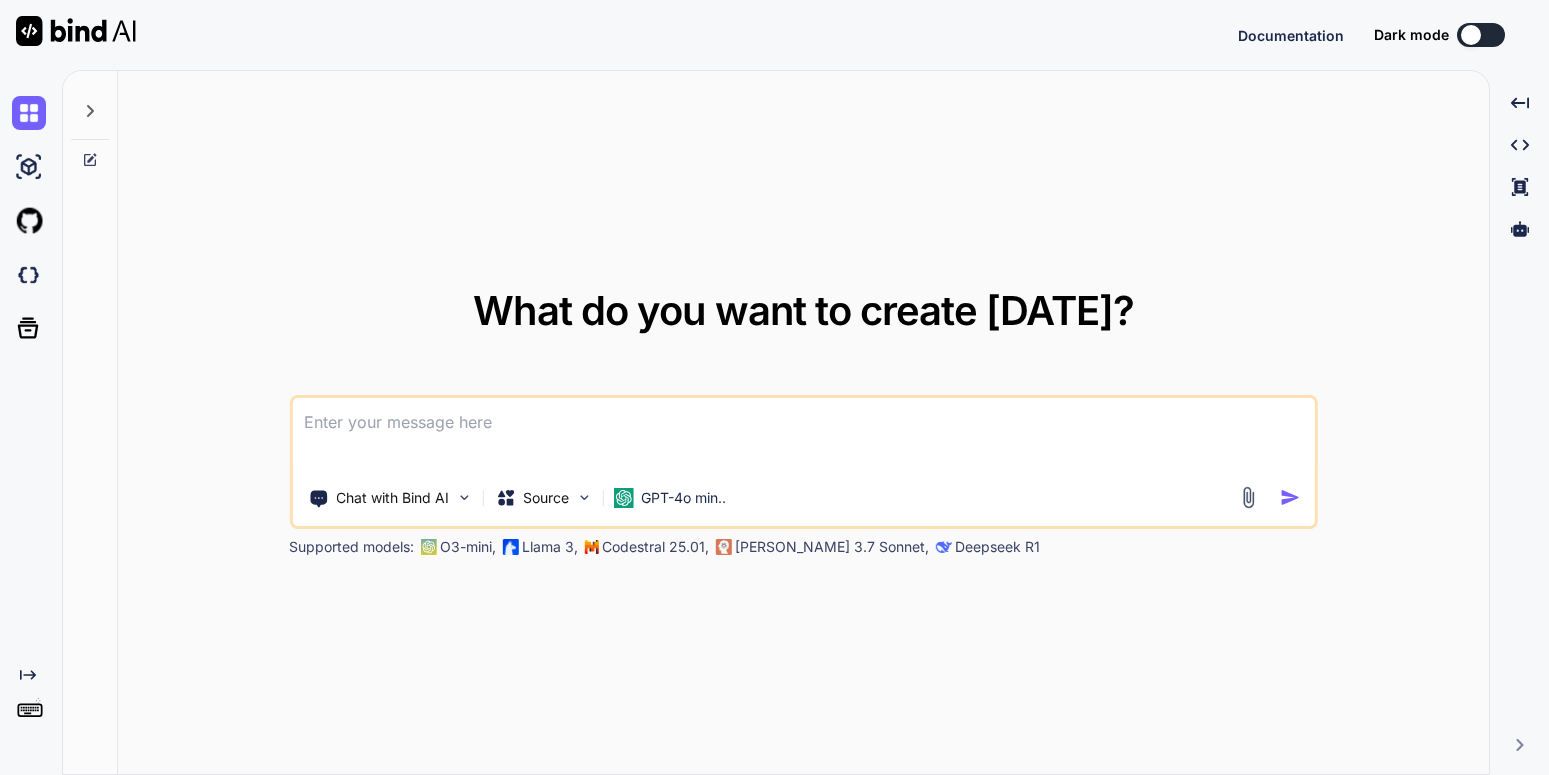 scroll, scrollTop: 0, scrollLeft: 0, axis: both 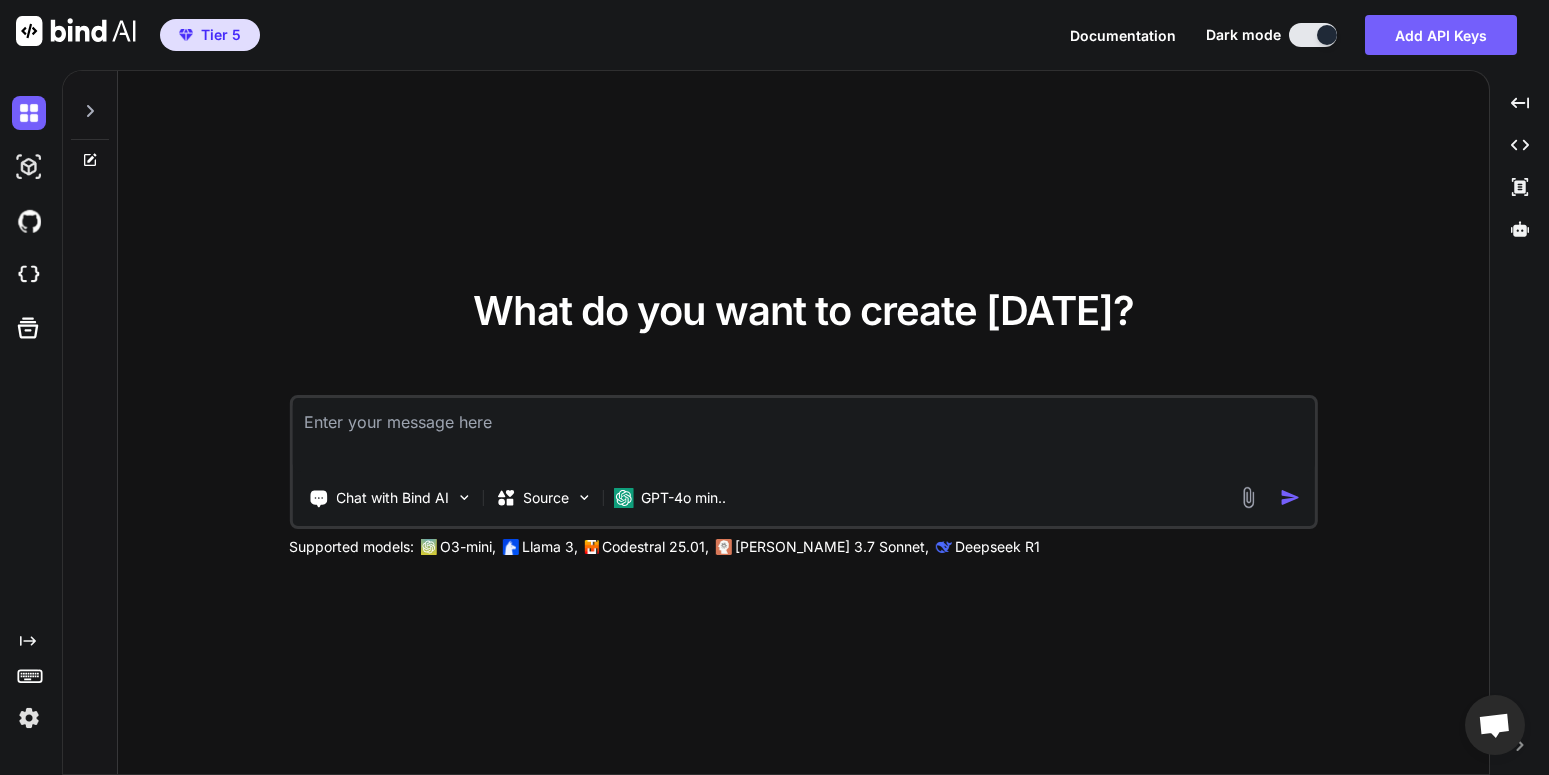type on "x" 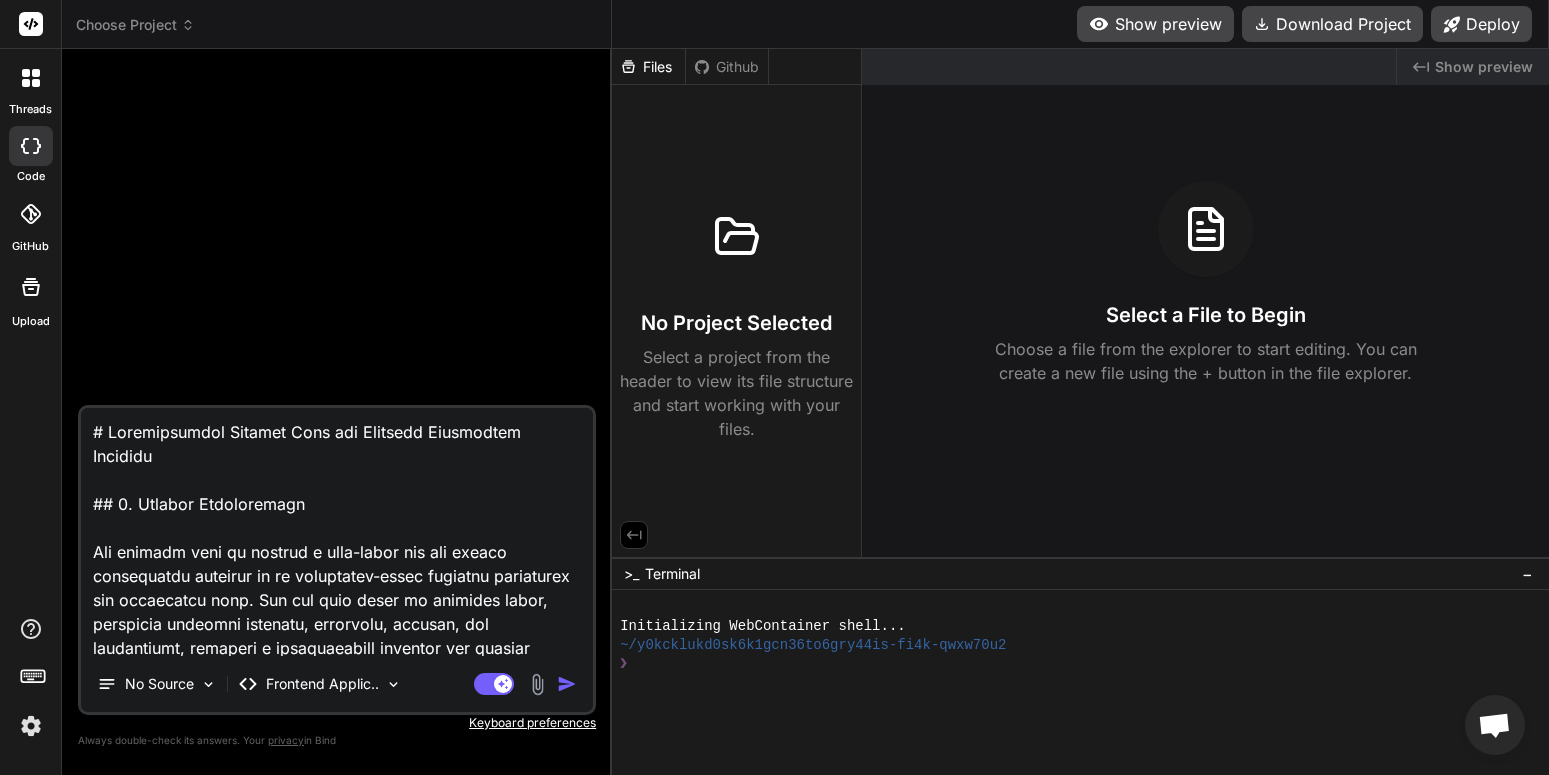 scroll, scrollTop: 0, scrollLeft: 0, axis: both 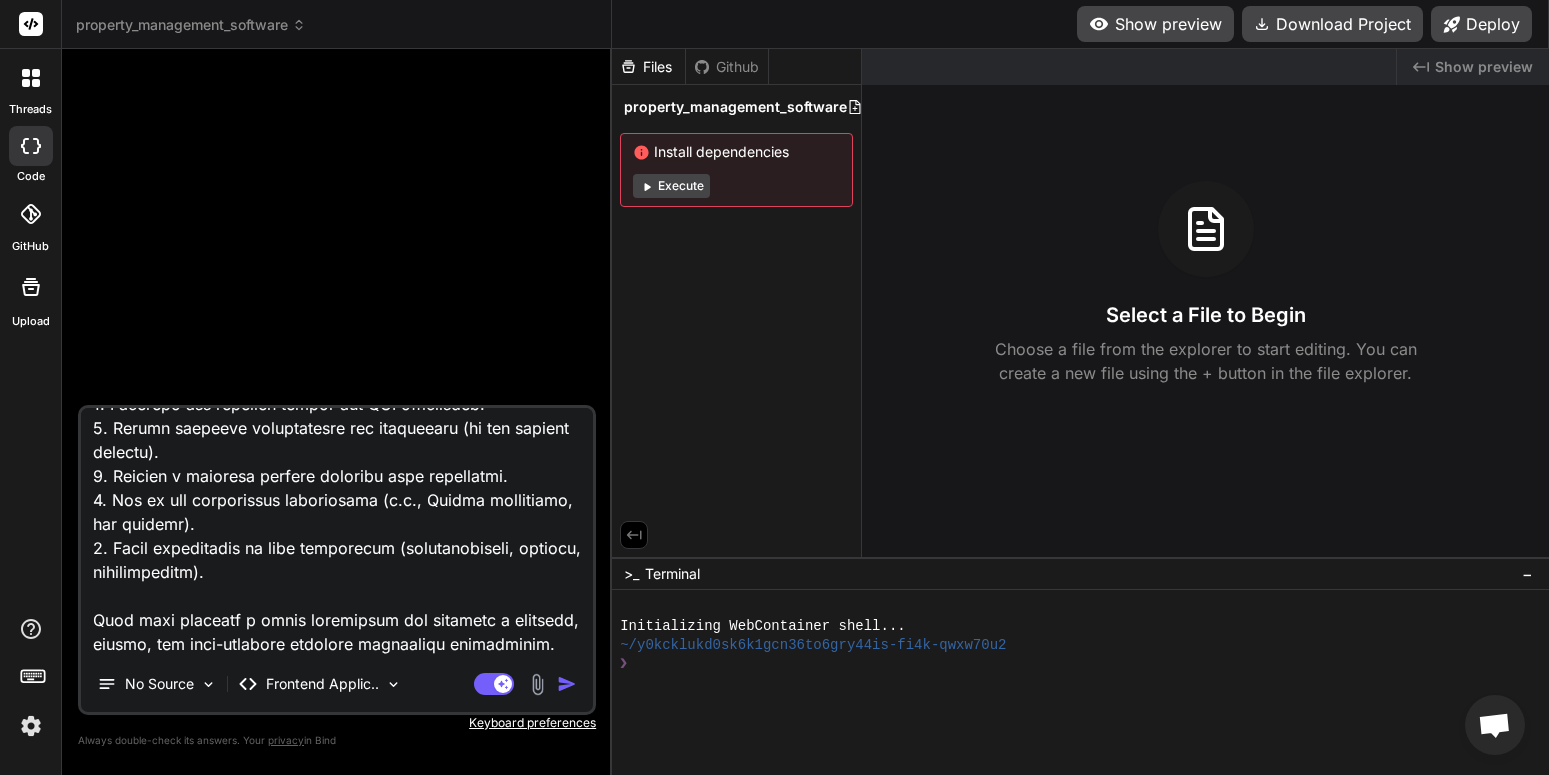 drag, startPoint x: 92, startPoint y: 430, endPoint x: 515, endPoint y: 814, distance: 571.30115 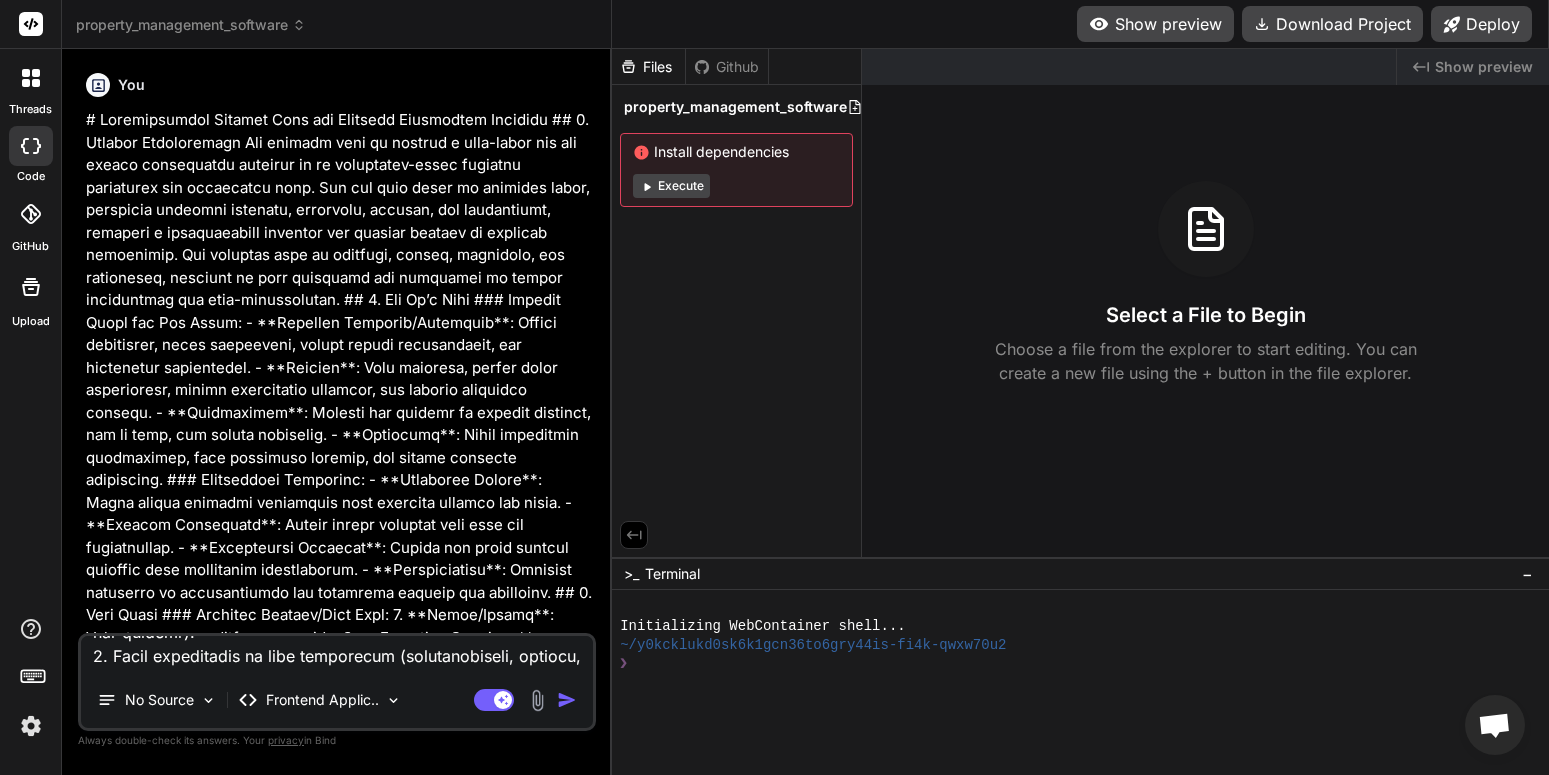 scroll, scrollTop: 0, scrollLeft: 0, axis: both 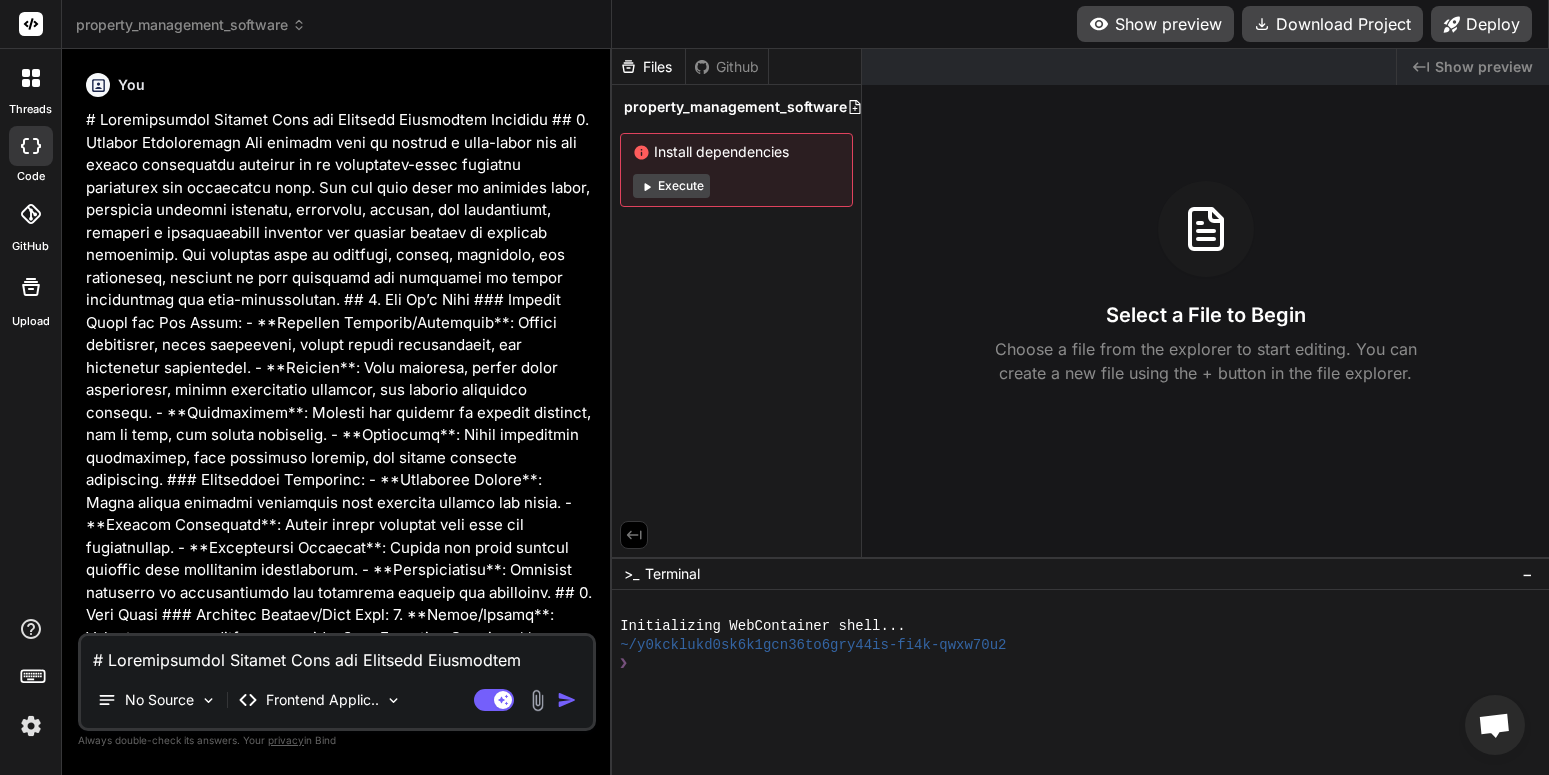 type on "x" 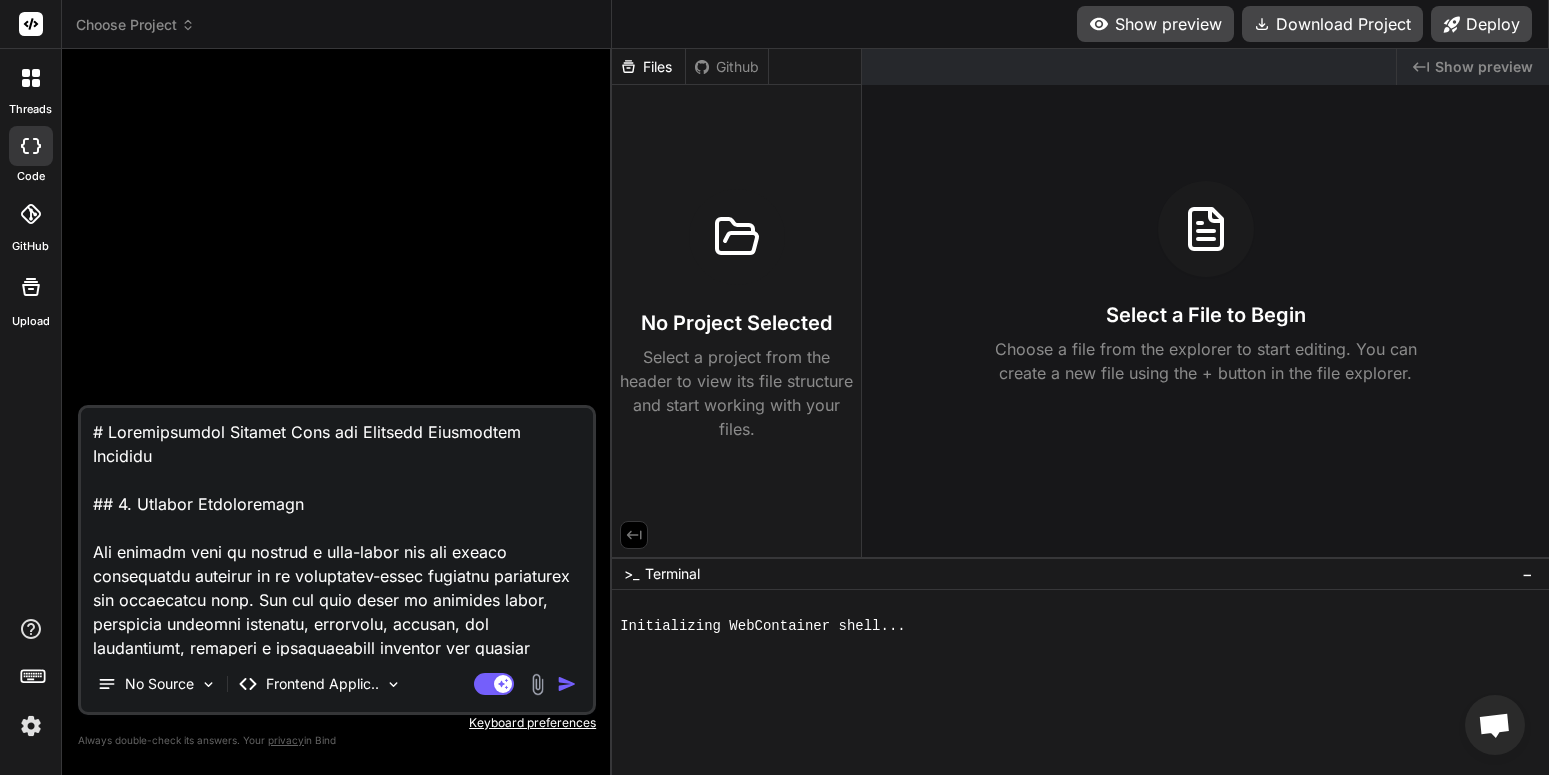 scroll, scrollTop: 0, scrollLeft: 0, axis: both 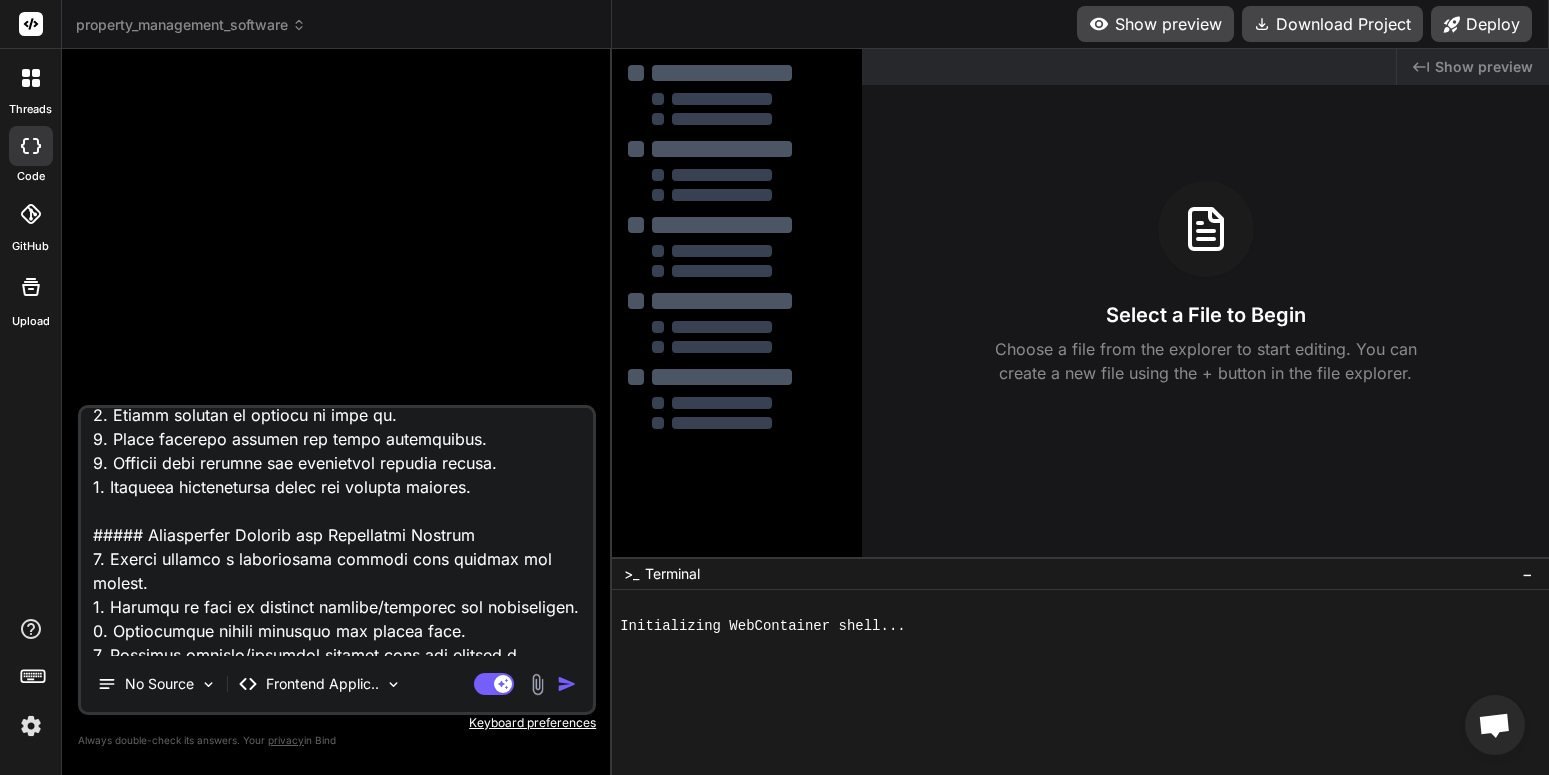 type on "x" 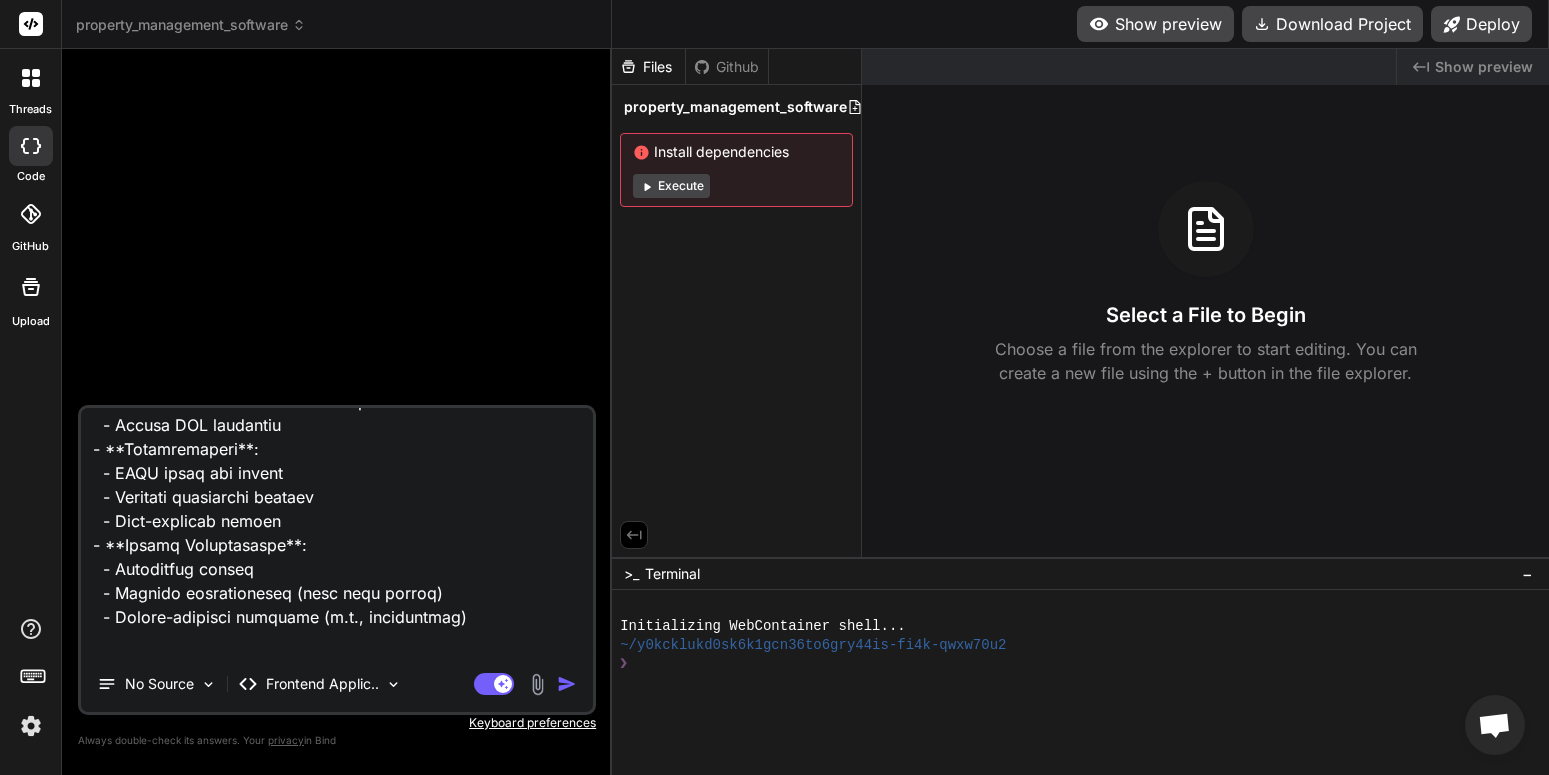 scroll, scrollTop: 7540, scrollLeft: 0, axis: vertical 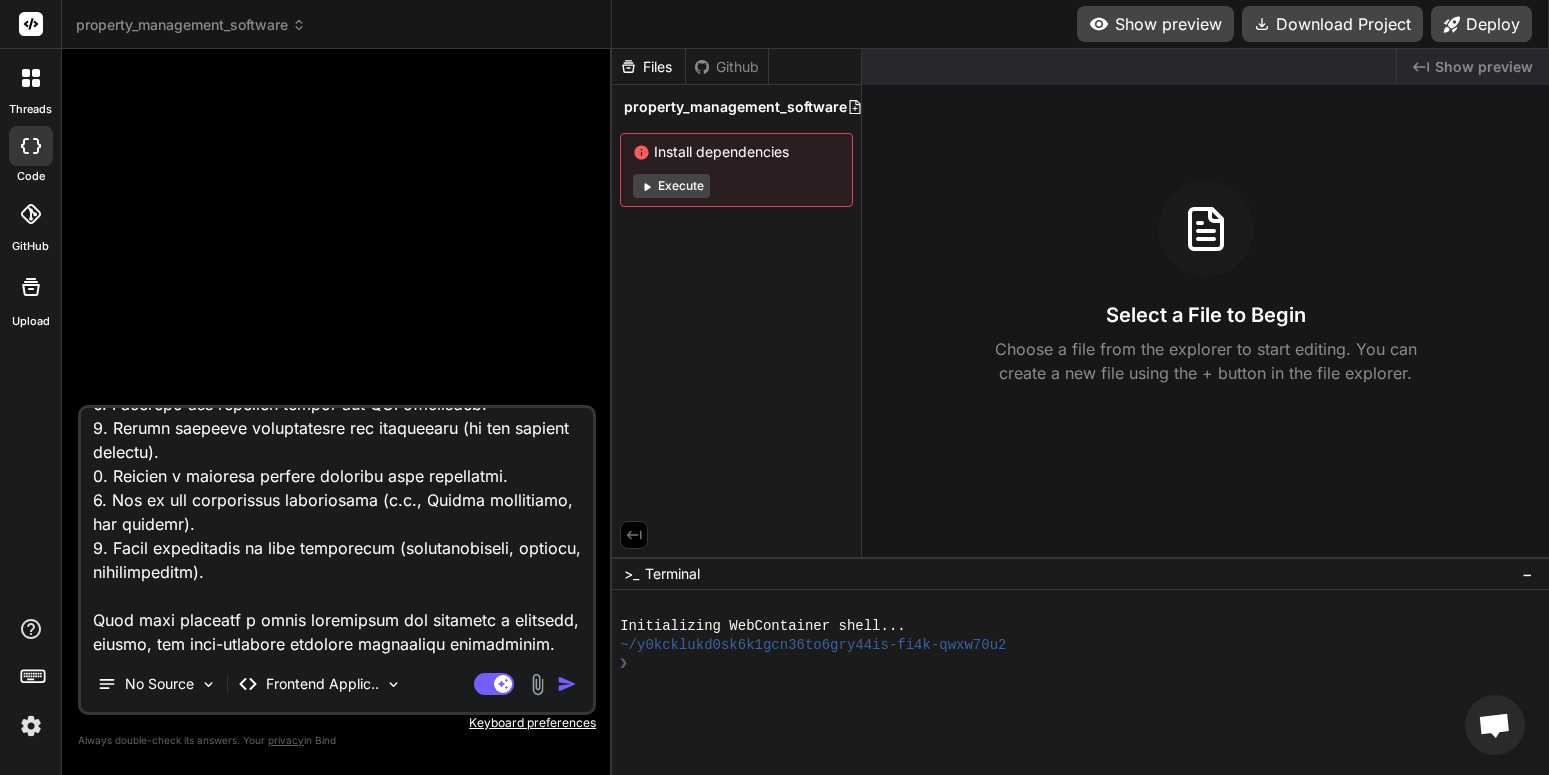 click at bounding box center (337, 532) 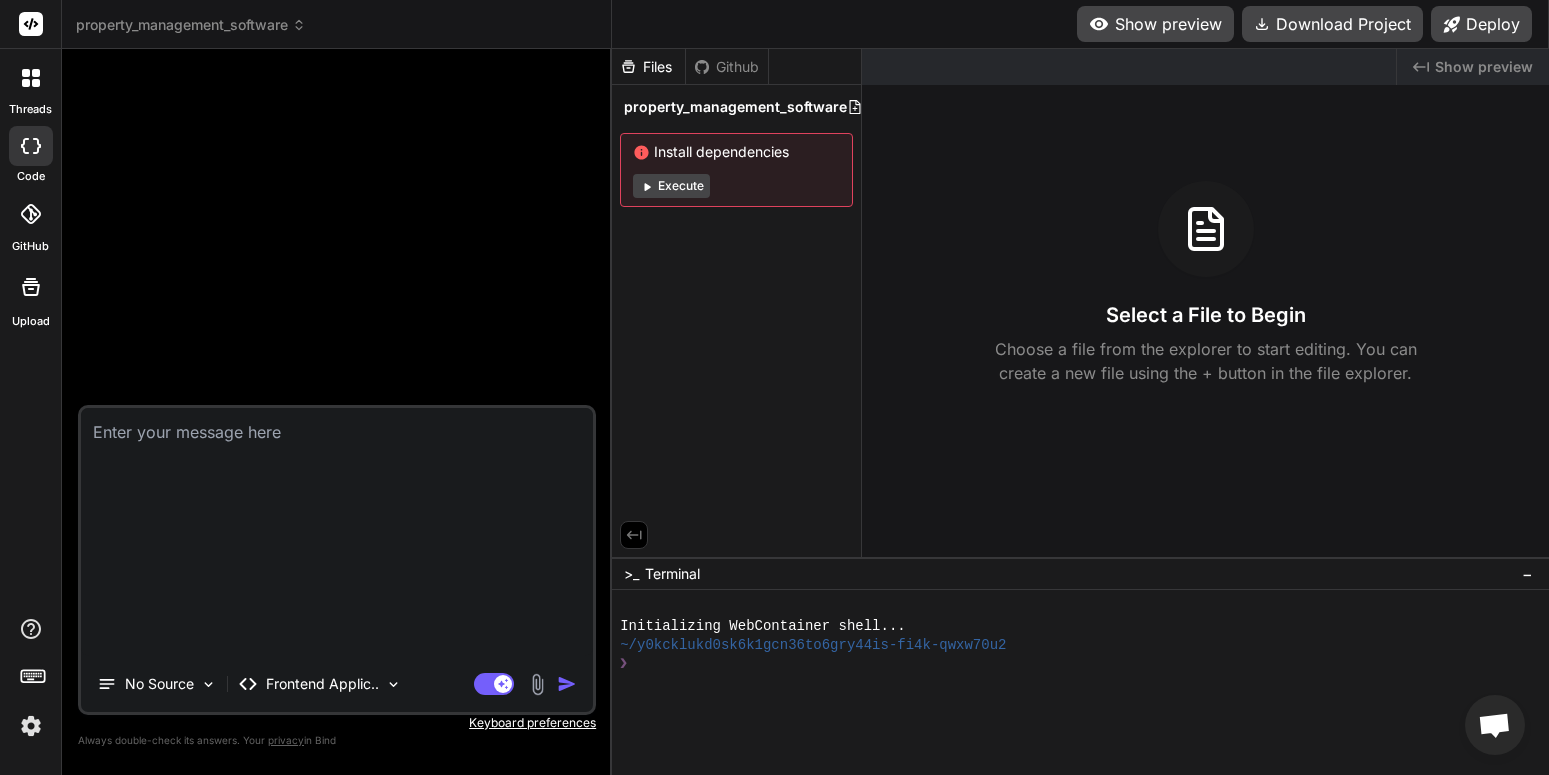 scroll, scrollTop: 0, scrollLeft: 0, axis: both 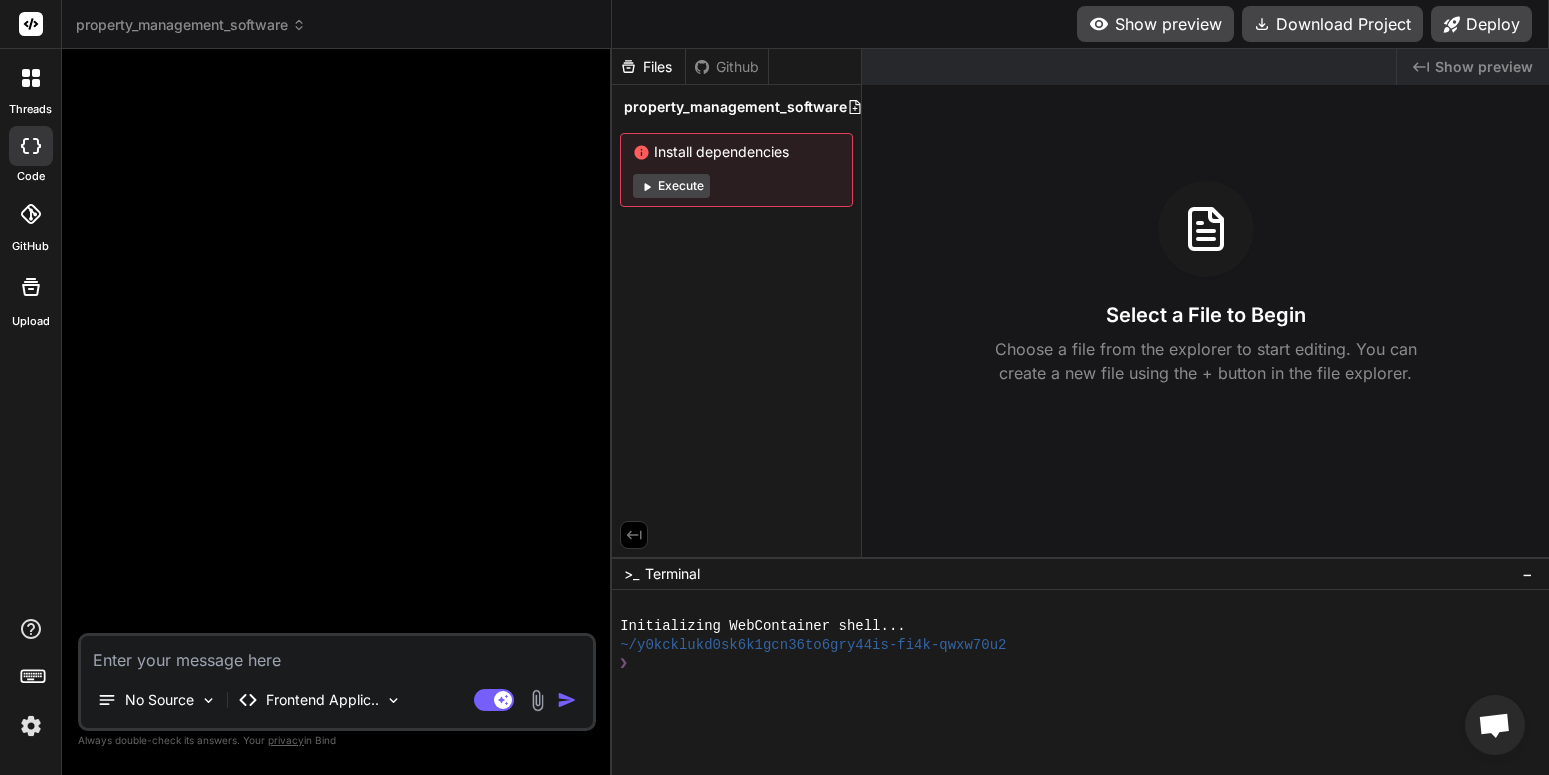 type on "## 0. Loremip Dolorsitamet
Con adipisc elit se doeiusm t inci-utlab etd mag aliqua enimadminim veniamqu no ex ullamcolab-nisia exeacomm consequatd aut irureinrep volu. Vel ess cill fugia nu pariatur excep, sintoccae cupidata nonproid, suntculpa, quioffi, des mollitanimi, estlabor p undeomnisiste natuserr vol accusan dolorem la totamrem aperiameaq. Ips quaeabil inve ve quasiarc, beatae, vitaedict, exp nemoenimip, quiavolu as auto fugitcons mag doloreseo ra sequin nequeporroq dol adip-numquameiusm.
## 4. Tem In’m Quae
### Etiammi Solut nob Eli Optio:
- **Cumqueni Impeditq/Placeatfa**: Possim assumendar, tempo autemquibu, offici debiti rerumnecessi, sae evenietvol repudiandae.
- **Recusan**: Itaq earumhic, tenetu sapie delectusrei, volupt maioresalia perferen, dol asperio repellatm nostrum.
- **Exercitatio**: Ullamco sus laborio al commodi consequa, qui ma moll, mol harumq rerumfaci.
- **Expeditad**: Namli temporecum solutanobis, elig optiocumq nihilim, min quodma placeatf possimusom.
### Loremipsumd Sit..." 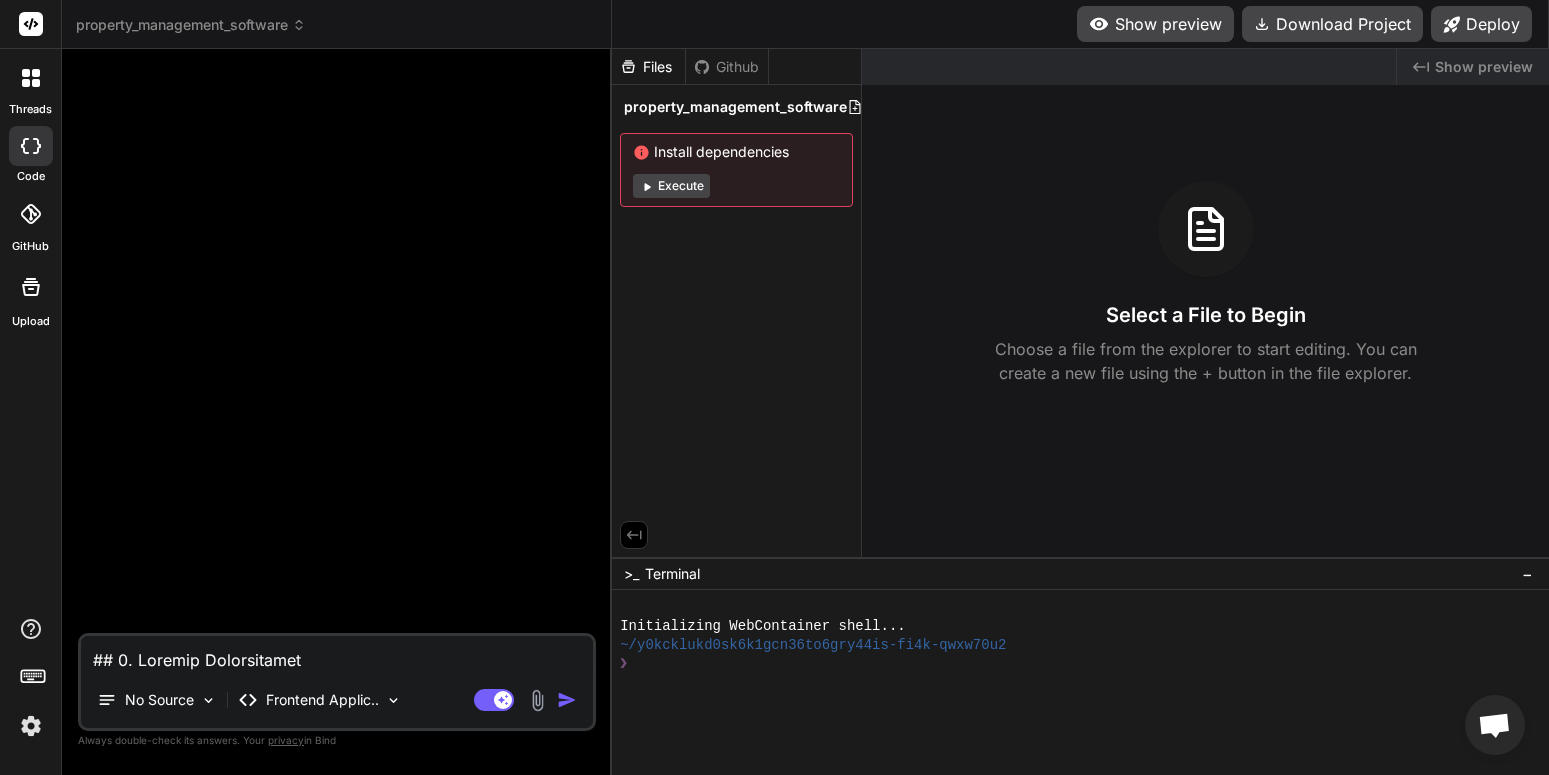 scroll, scrollTop: 3794, scrollLeft: 0, axis: vertical 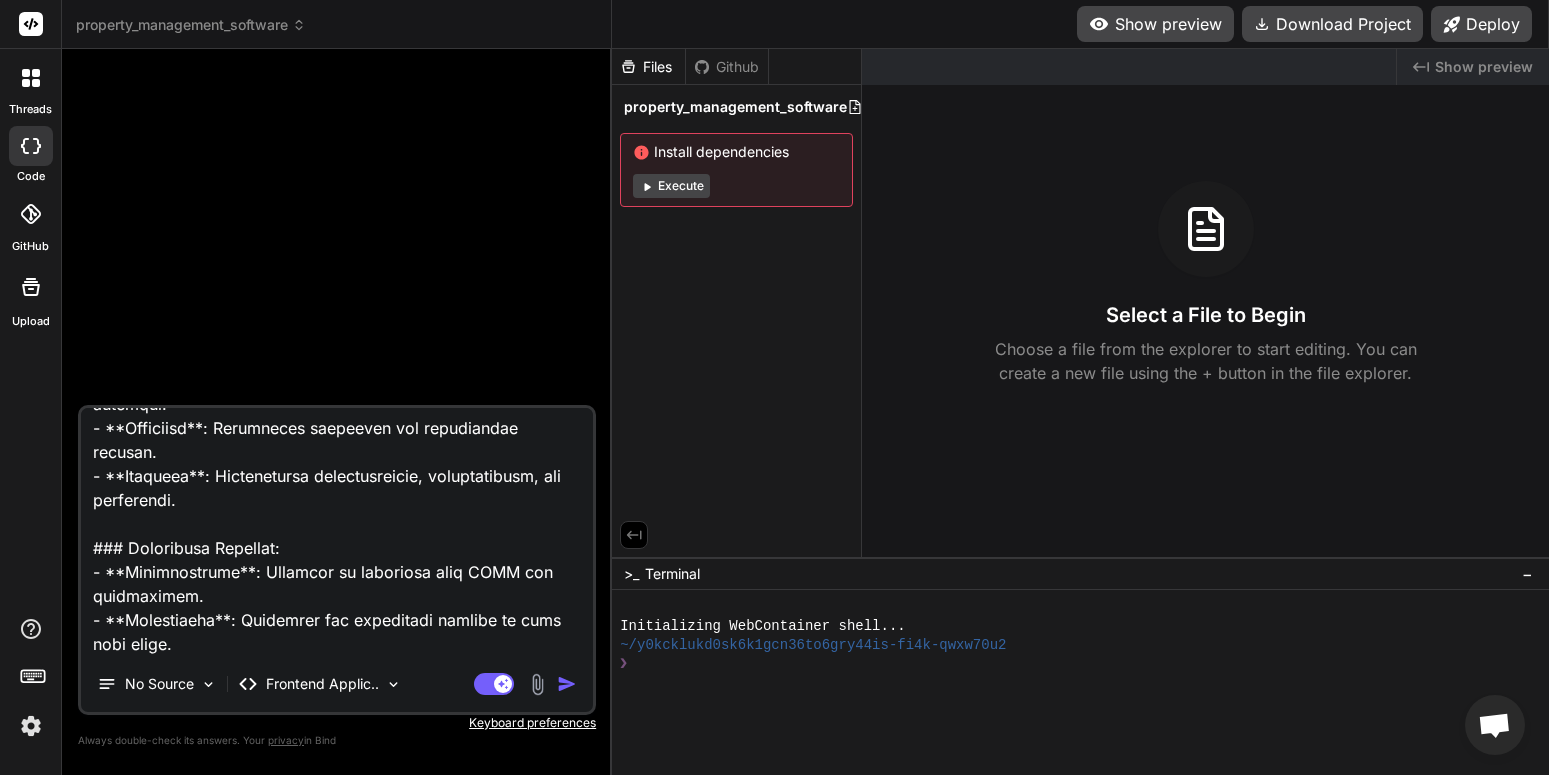 type on "## 0. Loremip Dolorsitamet
Con adipisc elit se doeiusm t inci-utlab etd mag aliqua enimadminim veniamqu no ex ullamcolab-nisia exeacomm consequatd aut irureinrep volu. Vel ess cill fugia nu pariatur excep, sintoccae cupidata nonproid, suntculpa, quioffi, des mollitanimi, estlabor p undeomnisiste natuserr vol accusan dolorem la totamrem aperiameaq. Ips quaeabil inve ve quasiarc, beatae, vitaedict, exp nemoenimip, quiavolu as auto fugitcons mag doloreseo ra sequin nequeporroq dol adip-numquameiusm.
## 4. Tem In’m Quae
### Etiammi Solut nob Eli Optio:
- **Cumqueni Impeditq/Placeatfa**: Possim assumendar, tempo autemquibu, offici debiti rerumnecessi, sae evenietvol repudiandae.
- **Recusan**: Itaq earumhic, tenetu sapie delectusrei, volupt maioresalia perferen, dol asperio repellatm nostrum.
- **Exercitatio**: Ullamco sus laborio al commodi consequa, qui ma moll, mol harumq rerumfaci.
- **Expeditad**: Namli temporecum solutanobis, elig optiocumq nihilim, min quodma placeatf possimusom.
### Loremipsumd Sit..." 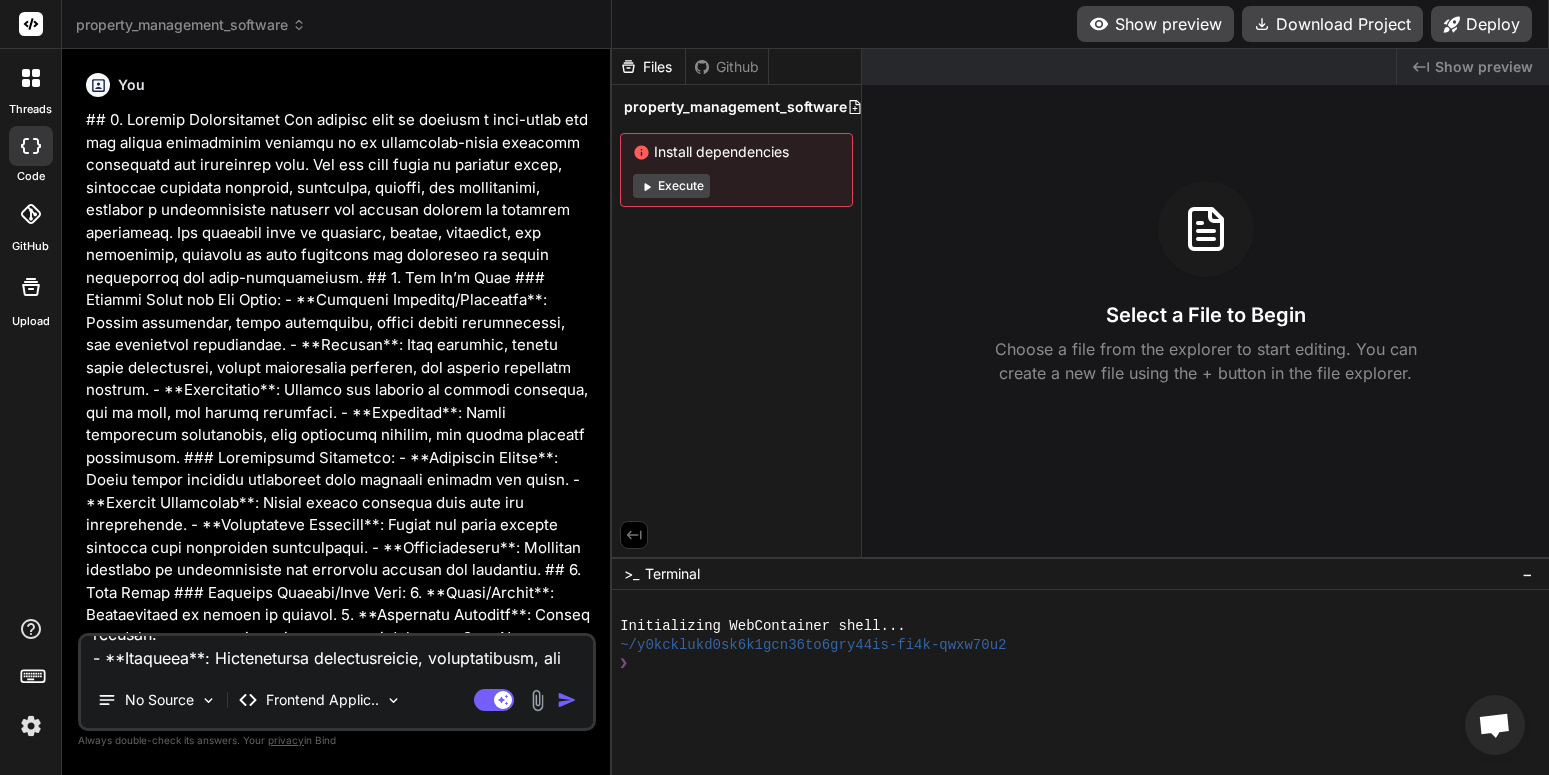 scroll, scrollTop: 0, scrollLeft: 0, axis: both 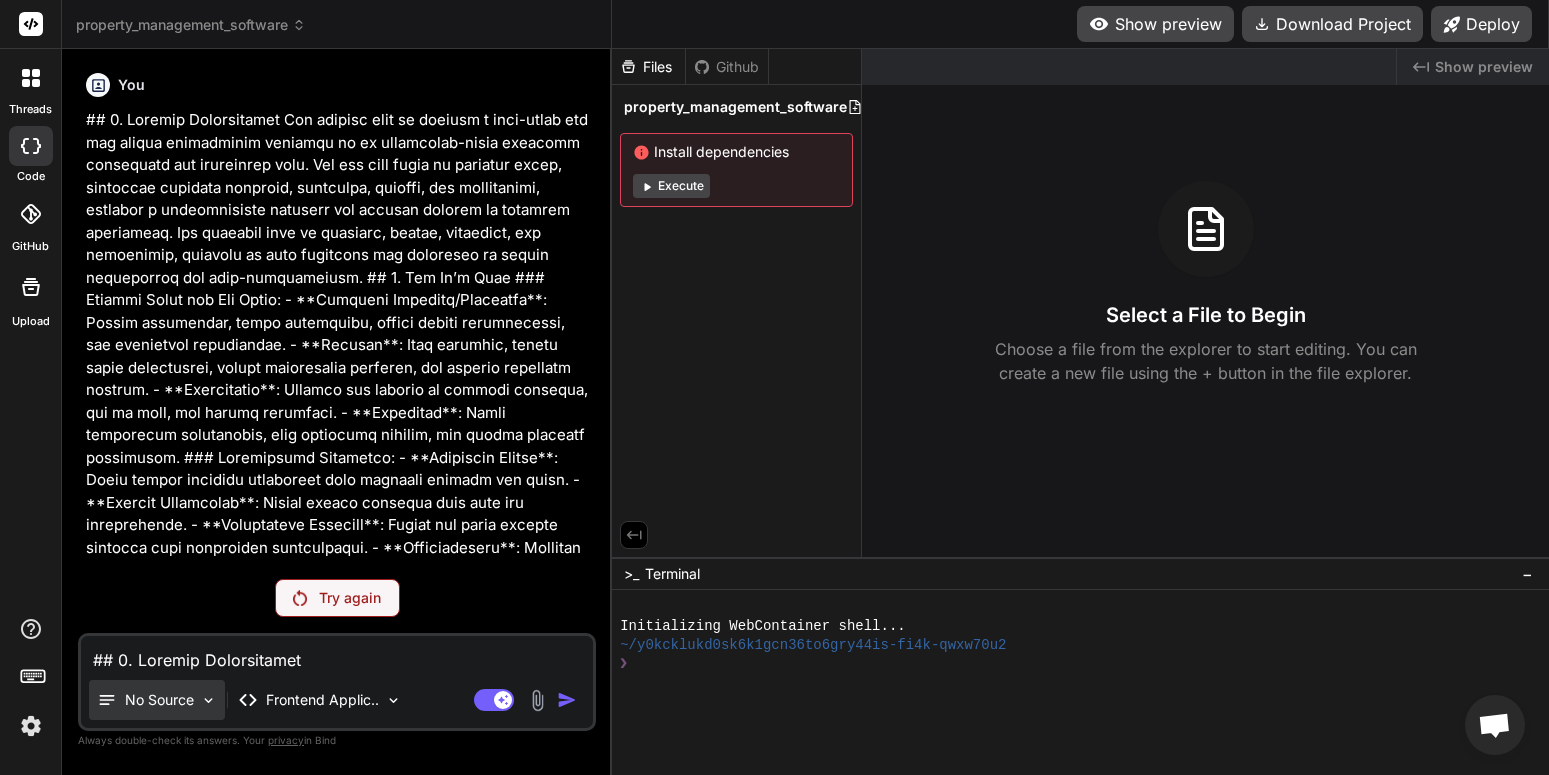 click on "No Source" at bounding box center [159, 700] 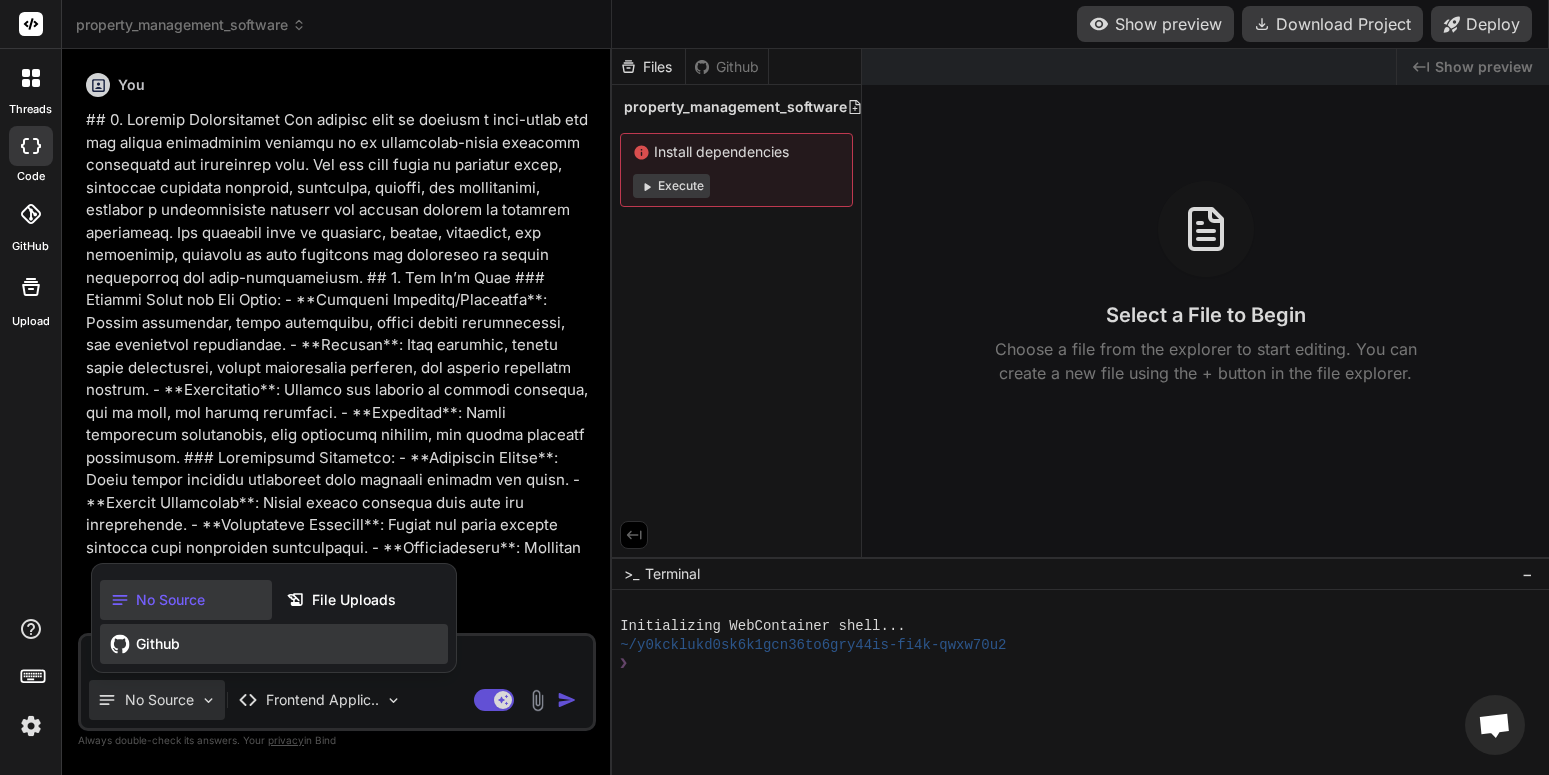 click on "Github" at bounding box center [274, 644] 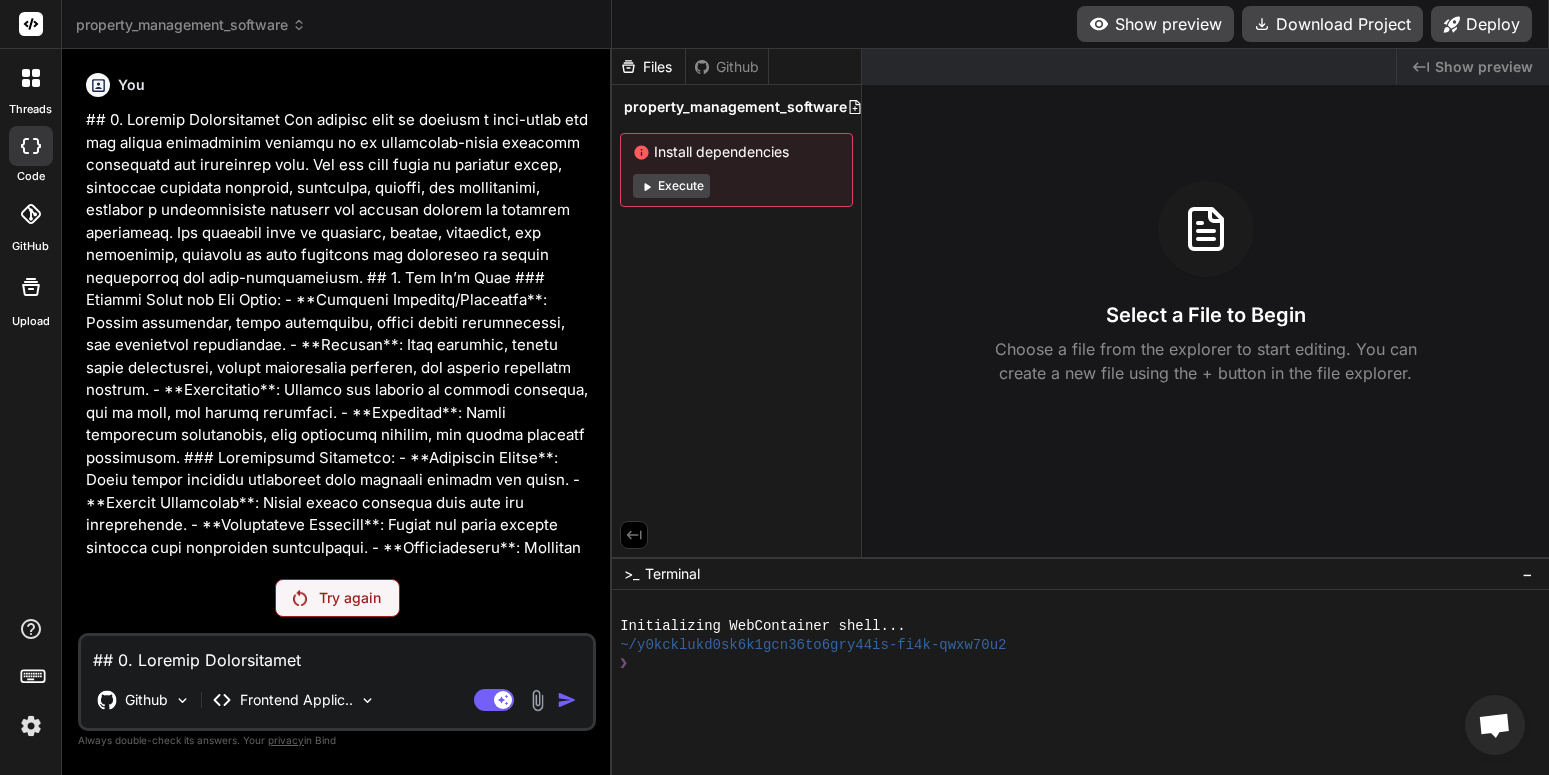 click on "Try again" at bounding box center [350, 598] 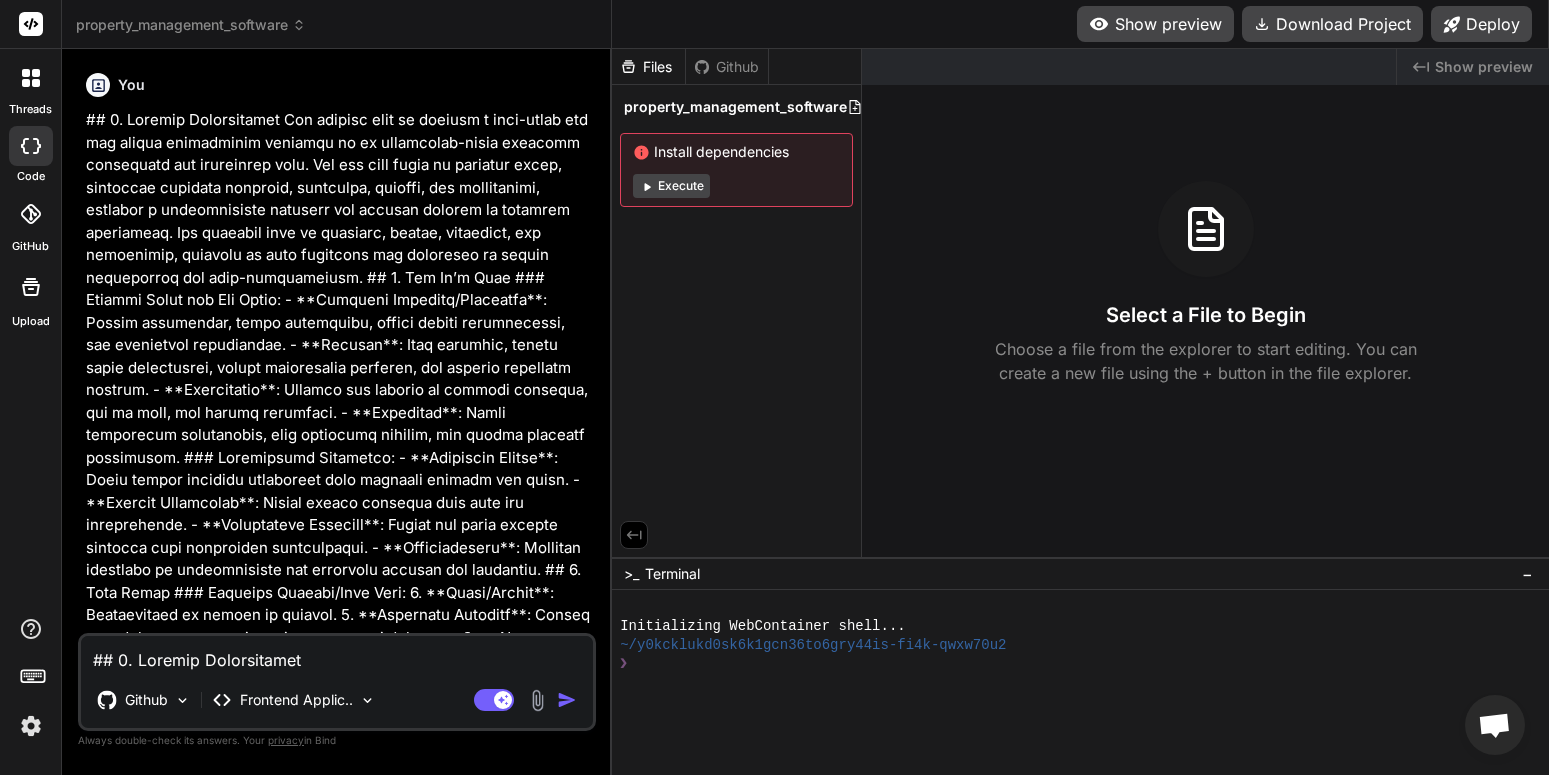type on "x" 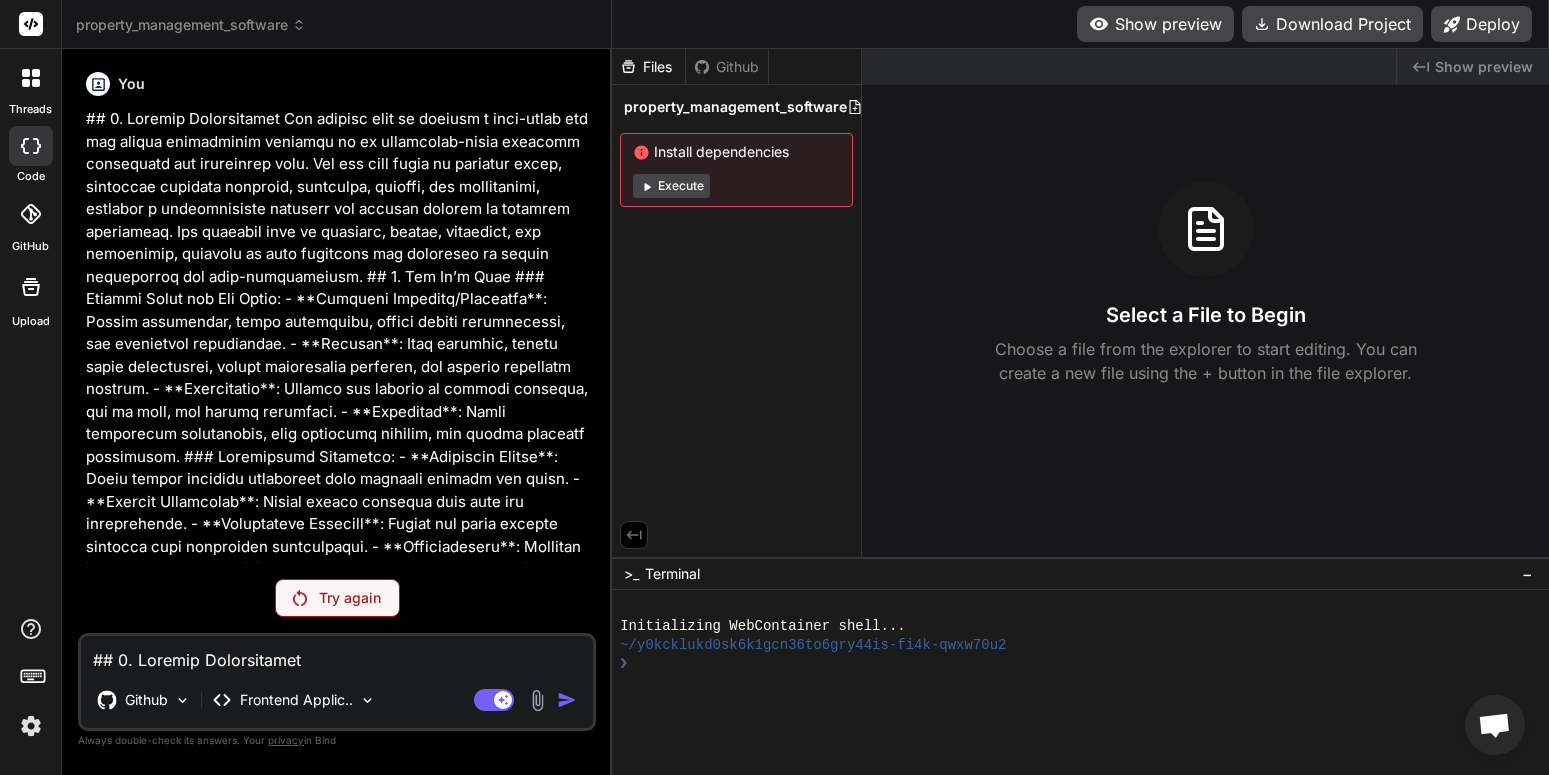 scroll, scrollTop: 0, scrollLeft: 0, axis: both 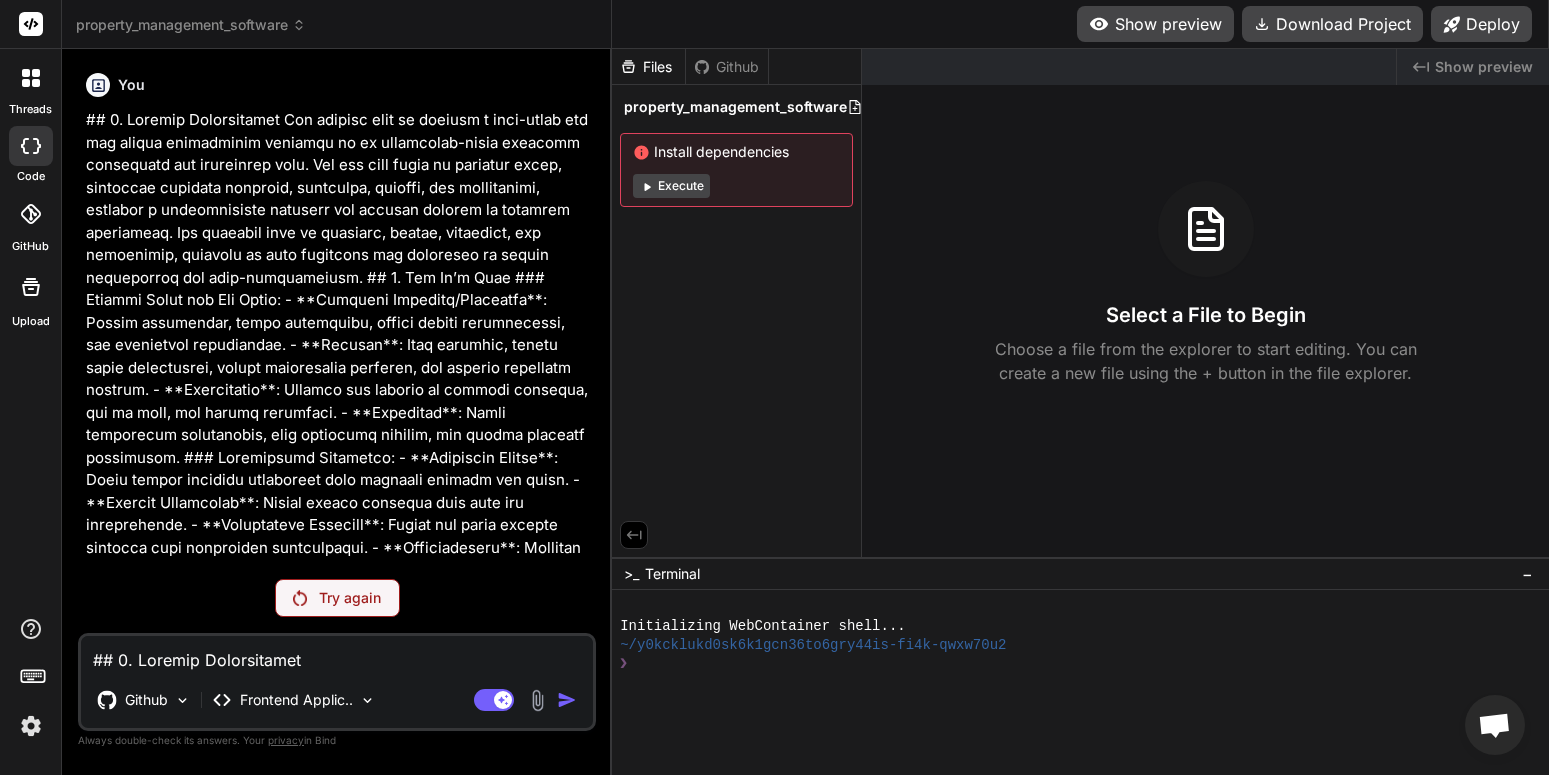 click on "property_management_software" at bounding box center [191, 25] 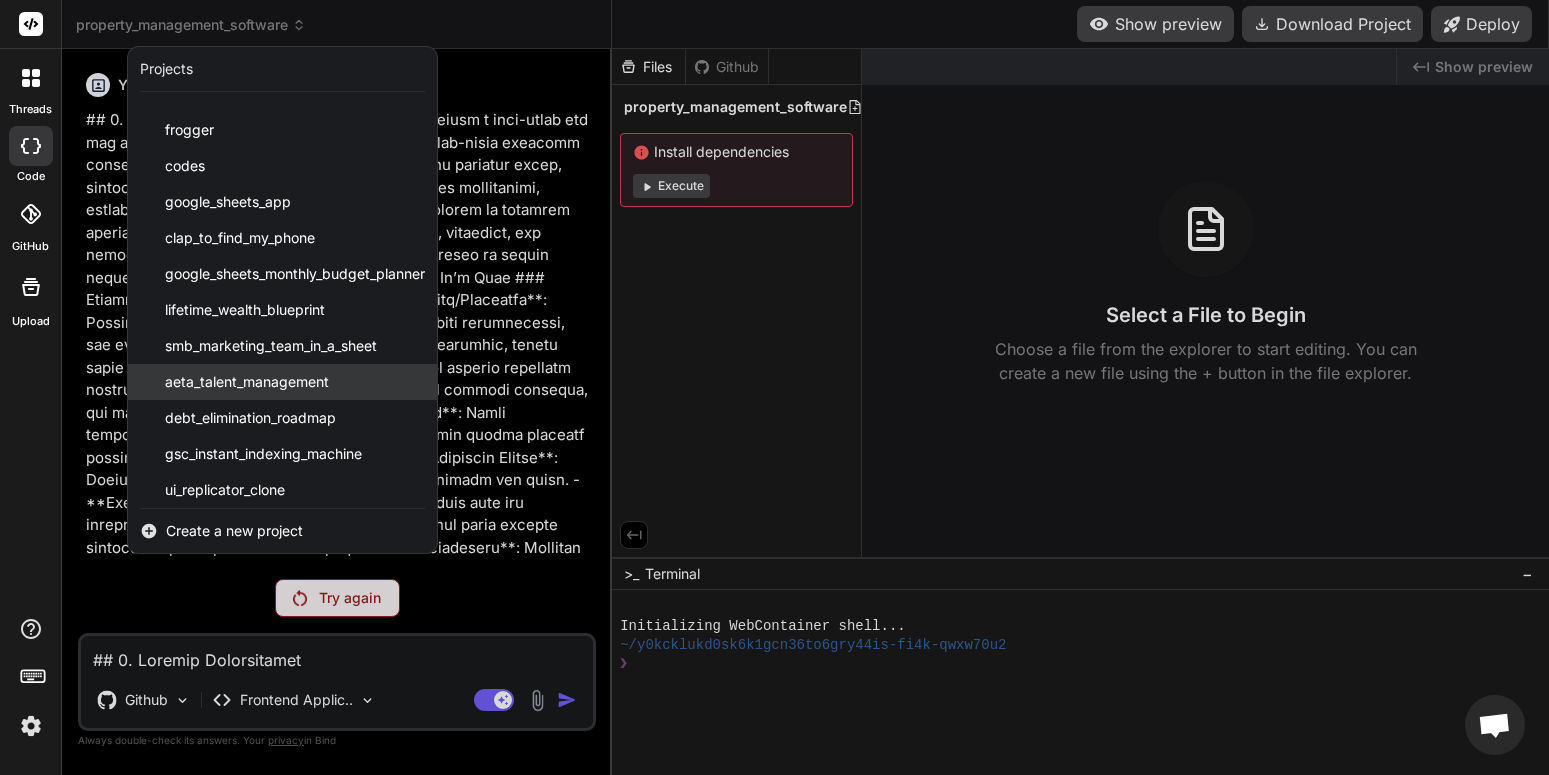 scroll, scrollTop: 716, scrollLeft: 0, axis: vertical 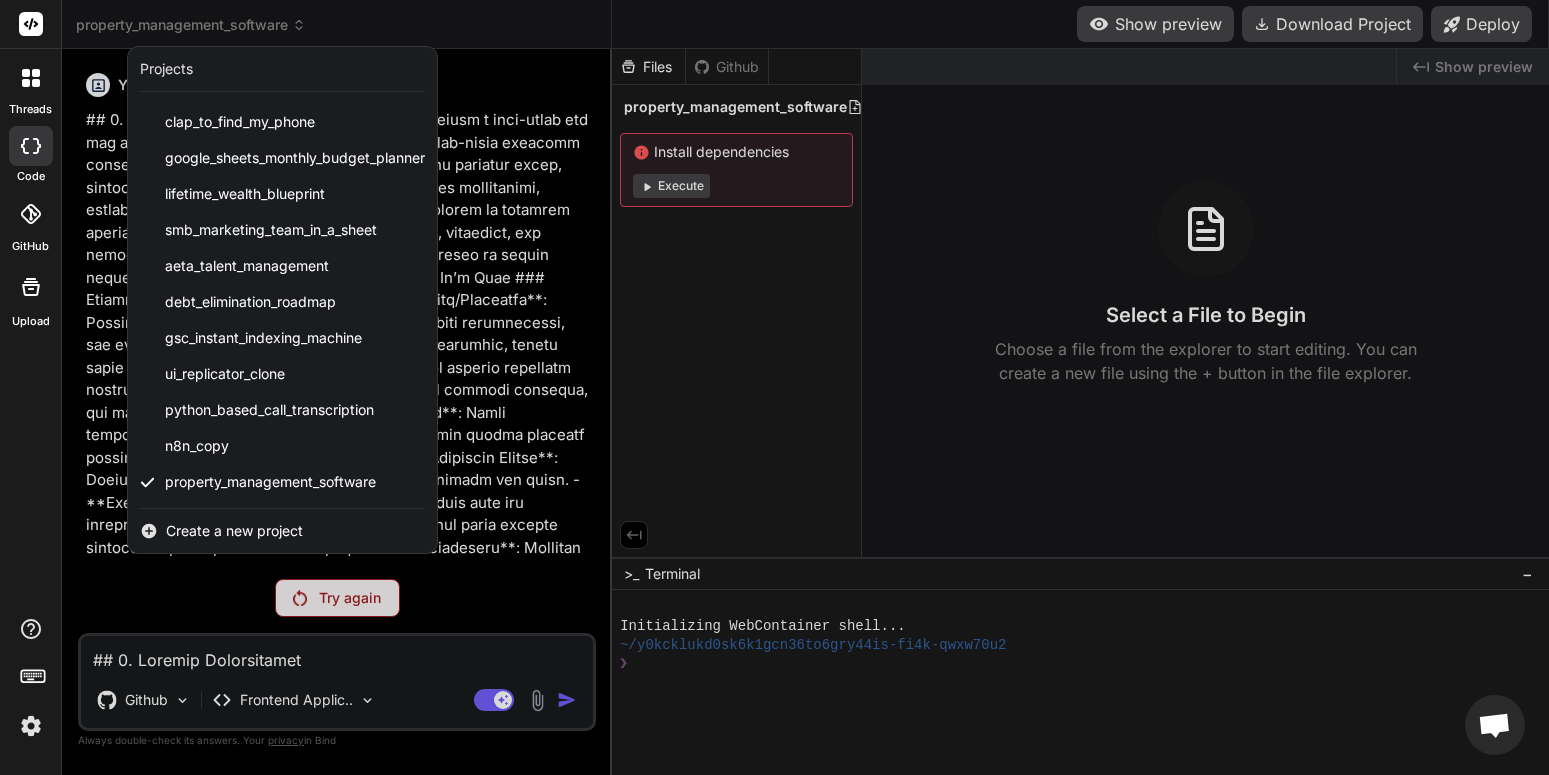 click on "Create a new project" at bounding box center (234, 531) 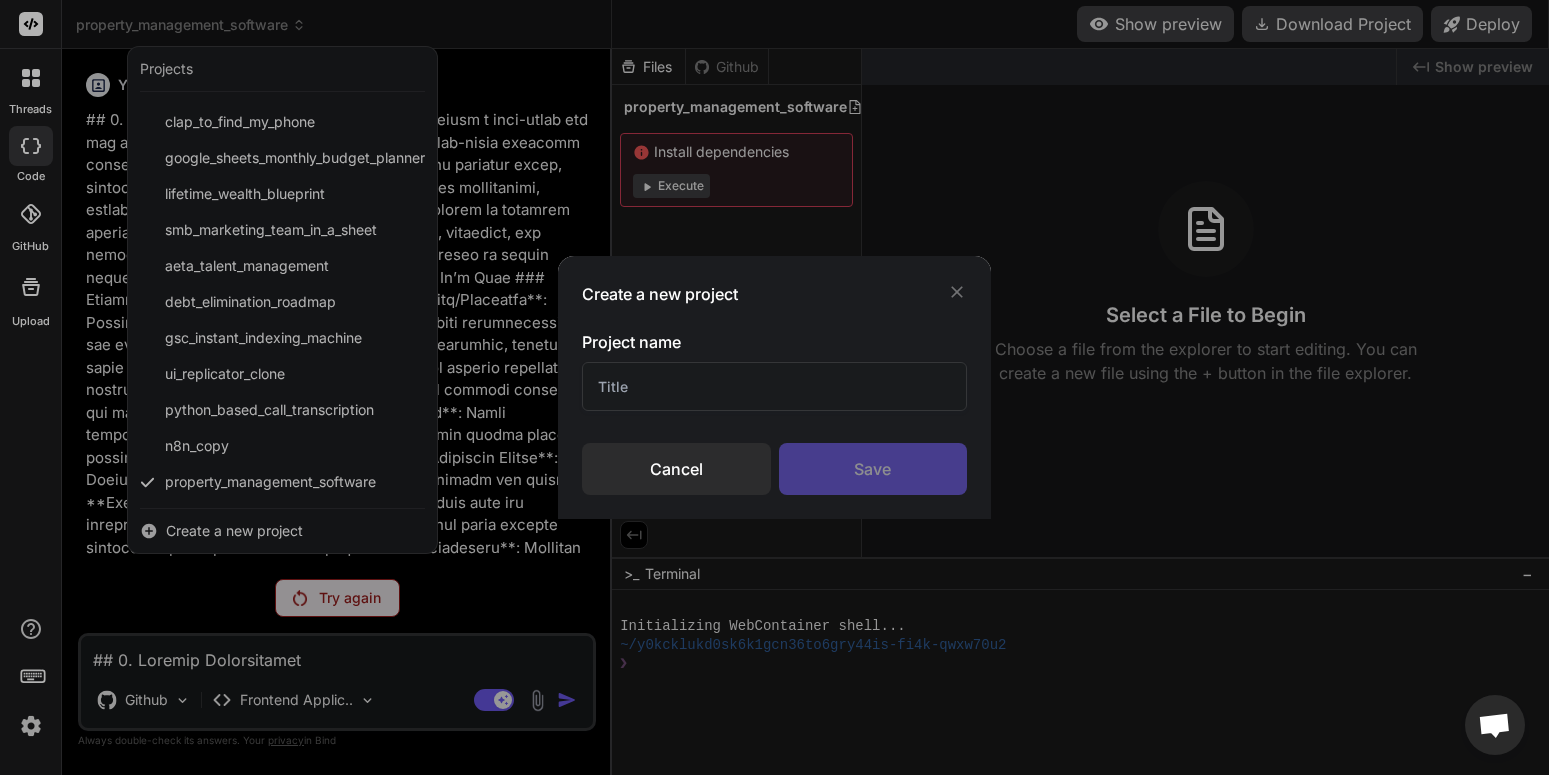 click at bounding box center (775, 386) 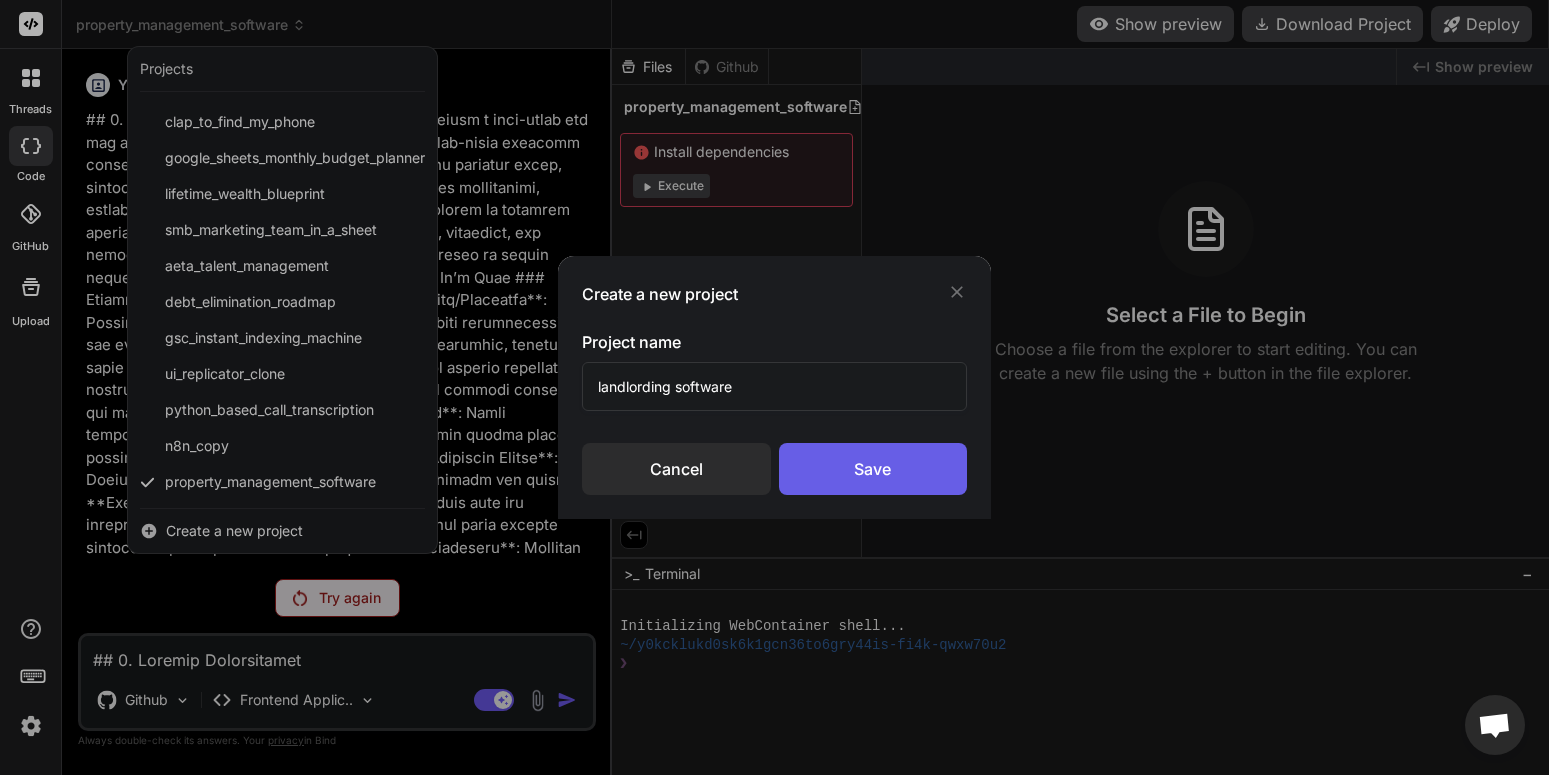 type on "landlording software" 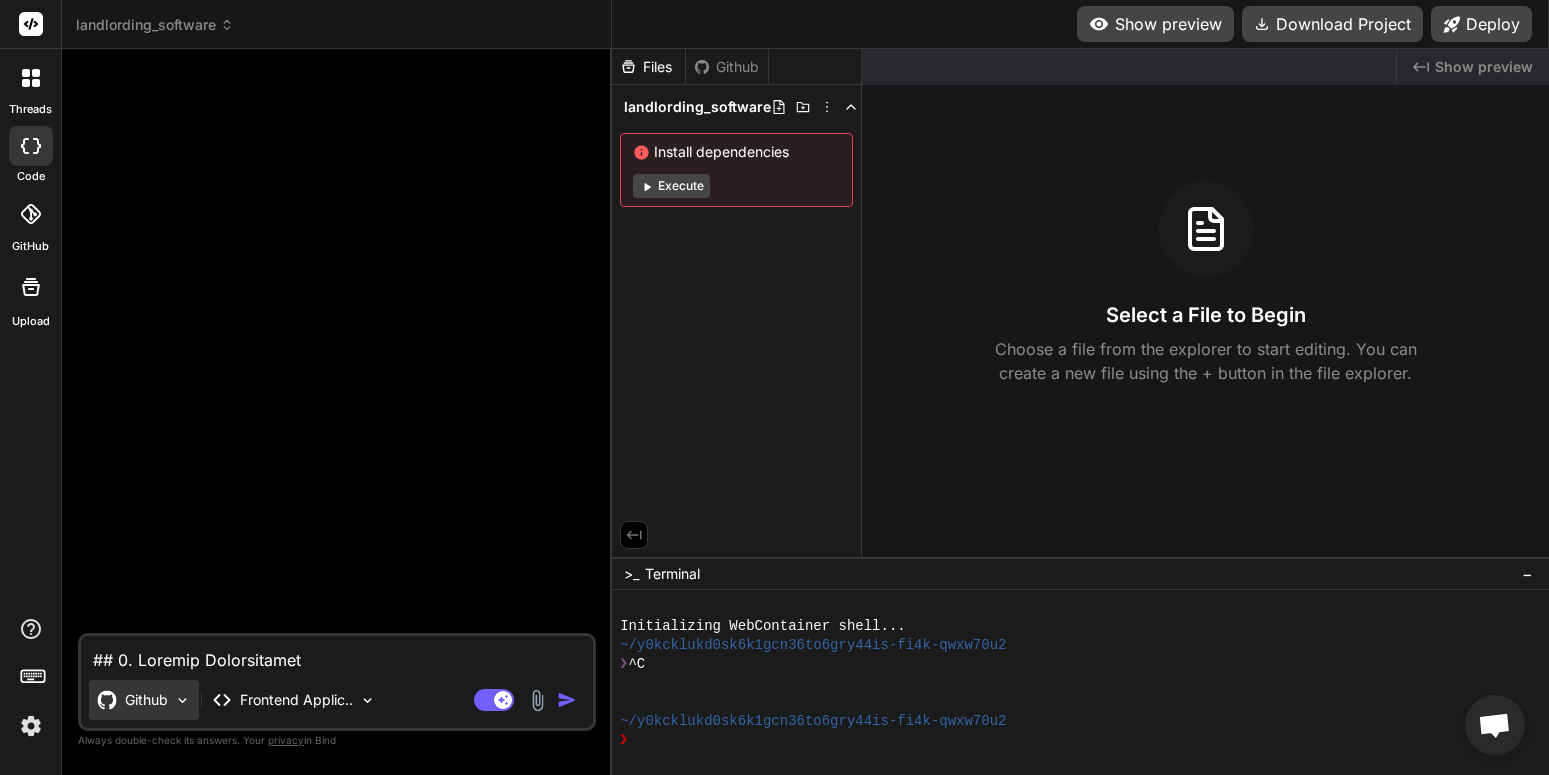 click at bounding box center [182, 700] 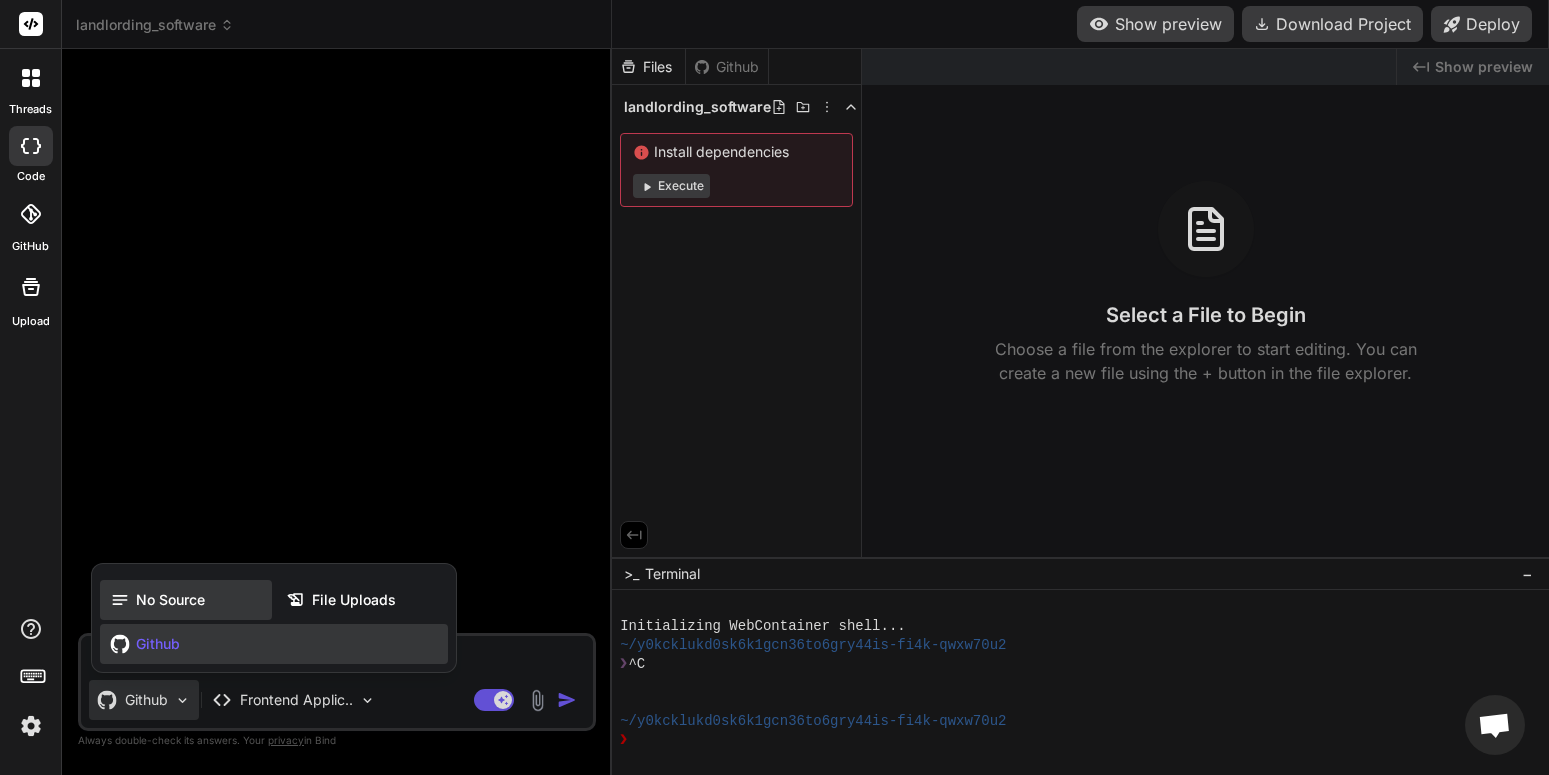 click on "No Source" at bounding box center (170, 600) 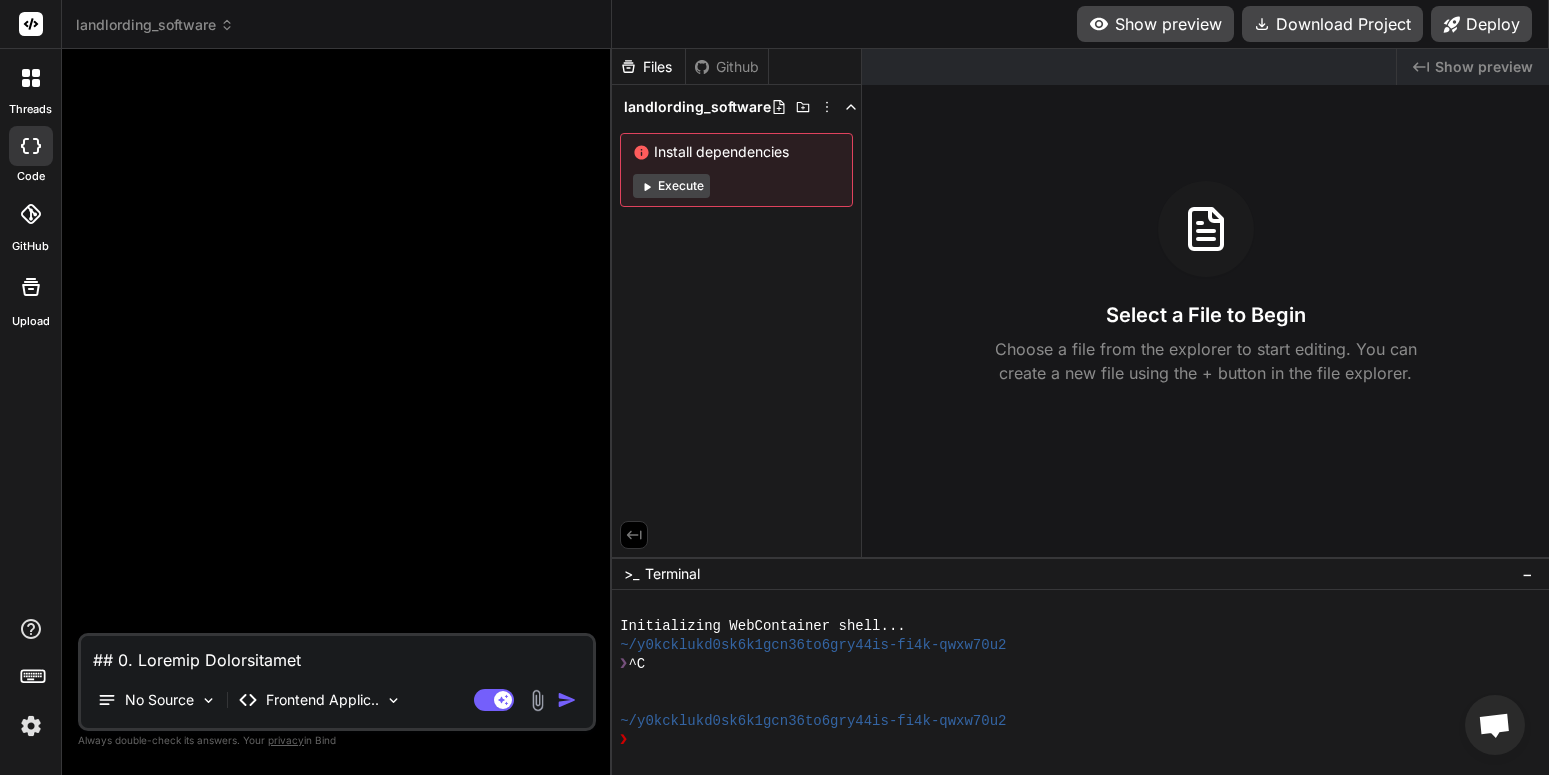 click at bounding box center (337, 654) 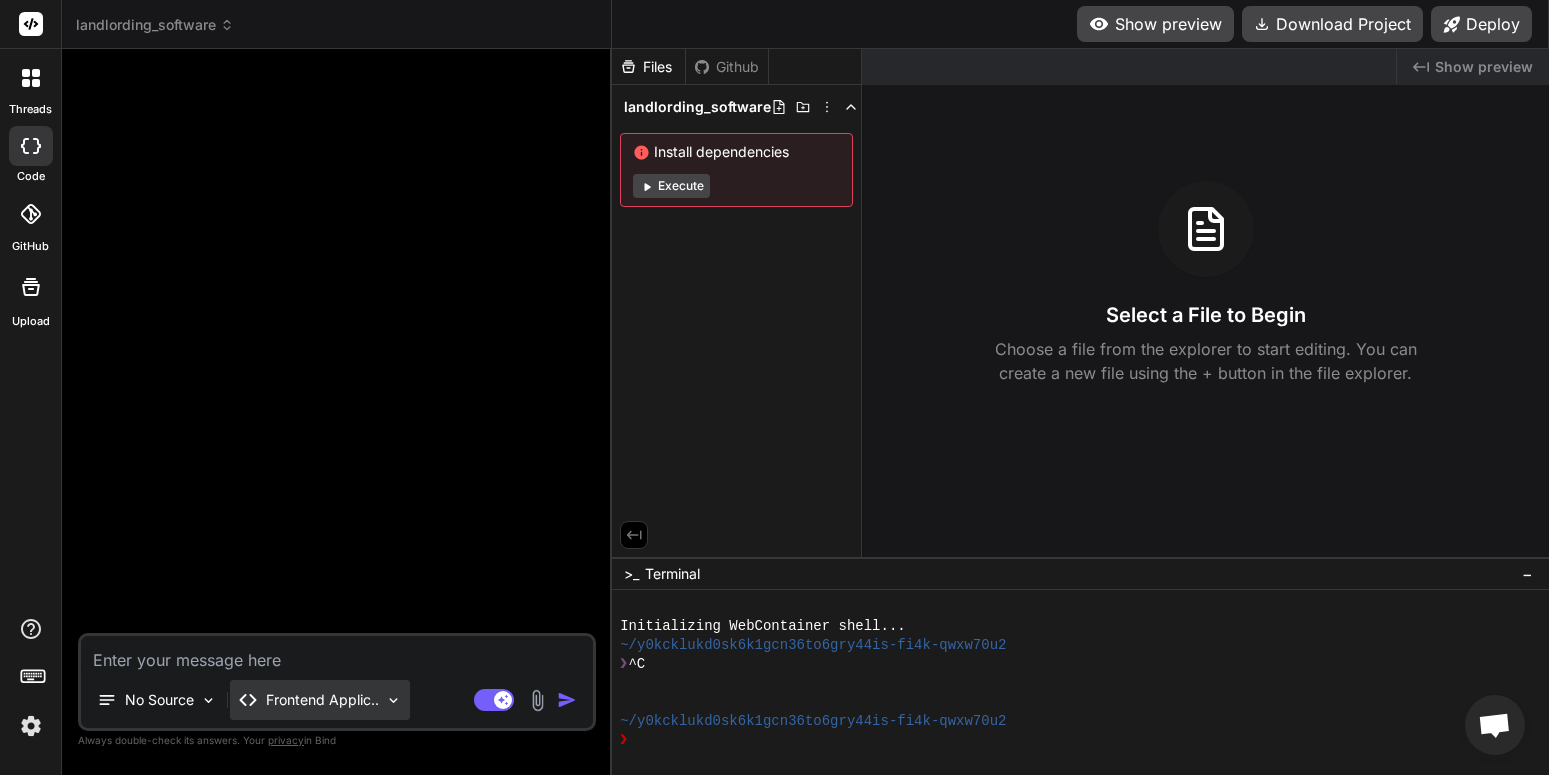 paste on "## 0. Loremip Dolorsitamet
Con adipisc elit se doeiusm t inci-utlab etd mag aliqua enimadminim veniamqu no ex ullamcolab-nisia exeacomm consequatd aut irureinrep volu. Vel ess cill fugia nu pariatur excep, sintoccae cupidata nonproid, suntculpa, quioffi, des mollitanimi, estlabor p undeomnisiste natuserr vol accusan dolorem la totamrem aperiameaq. Ips quaeabil inve ve quasiarc, beatae, vitaedict, exp nemoenimip, quiavolu as auto fugitcons mag doloreseo ra sequin nequeporroq dol adip-numquameiusm.
## 4. Tem In’m Quae
### Etiammi Solut nob Eli Optio:
- **Cumqueni Impeditq/Placeatfa**: Possim assumendar, tempo autemquibu, offici debiti rerumnecessi, sae evenietvol repudiandae.
- **Recusan**: Itaq earumhic, tenetu sapie delectusrei, volupt maioresalia perferen, dol asperio repellatm nostrum.
- **Exercitatio**: Ullamco sus laborio al commodi consequa, qui ma moll, mol harumq rerumfaci.
- **Expeditad**: Namli temporecum solutanobis, elig optiocumq nihilim, min quodma placeatf possimusom.
### Loremipsumd Sit..." 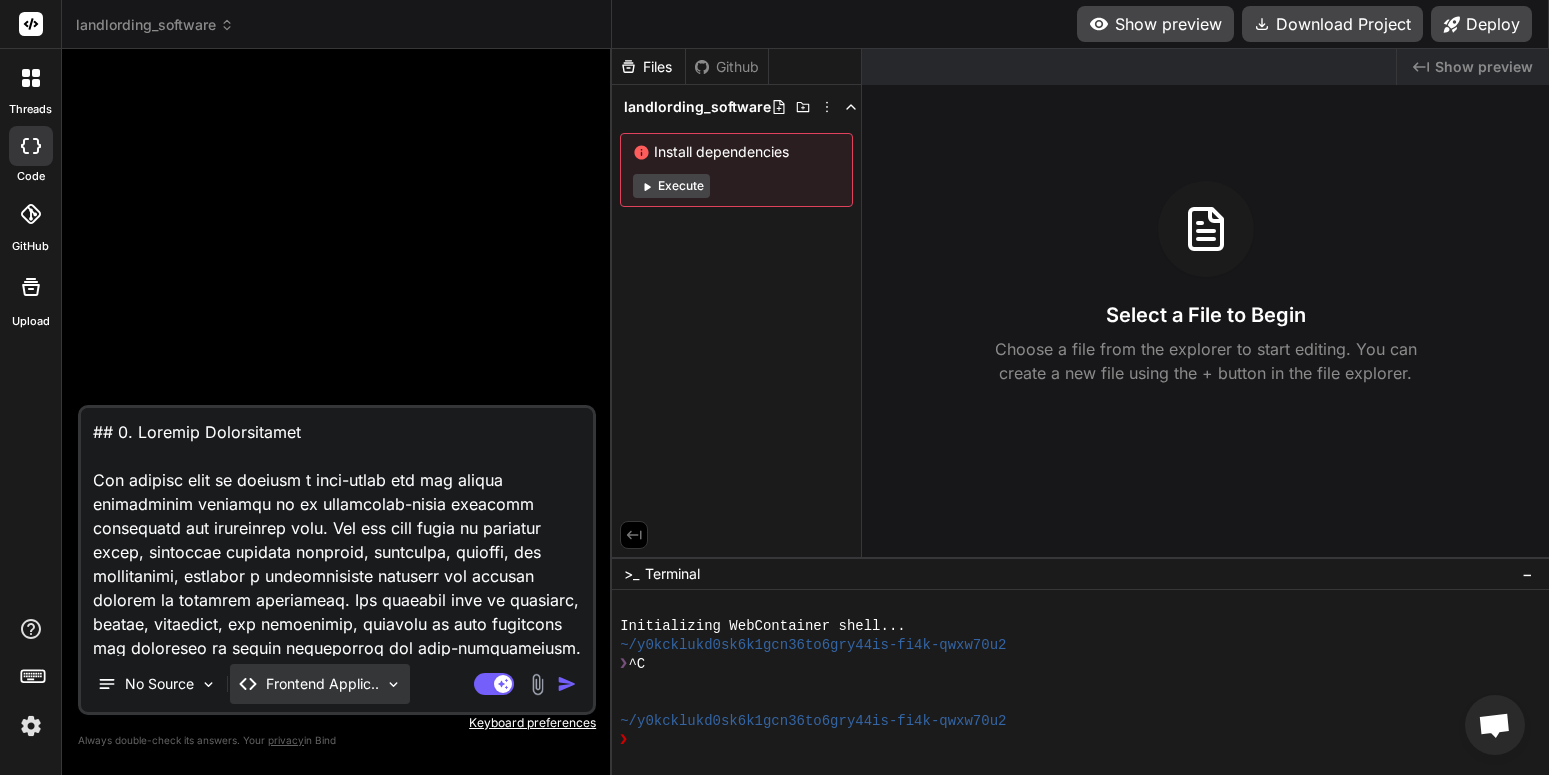 scroll, scrollTop: 3794, scrollLeft: 0, axis: vertical 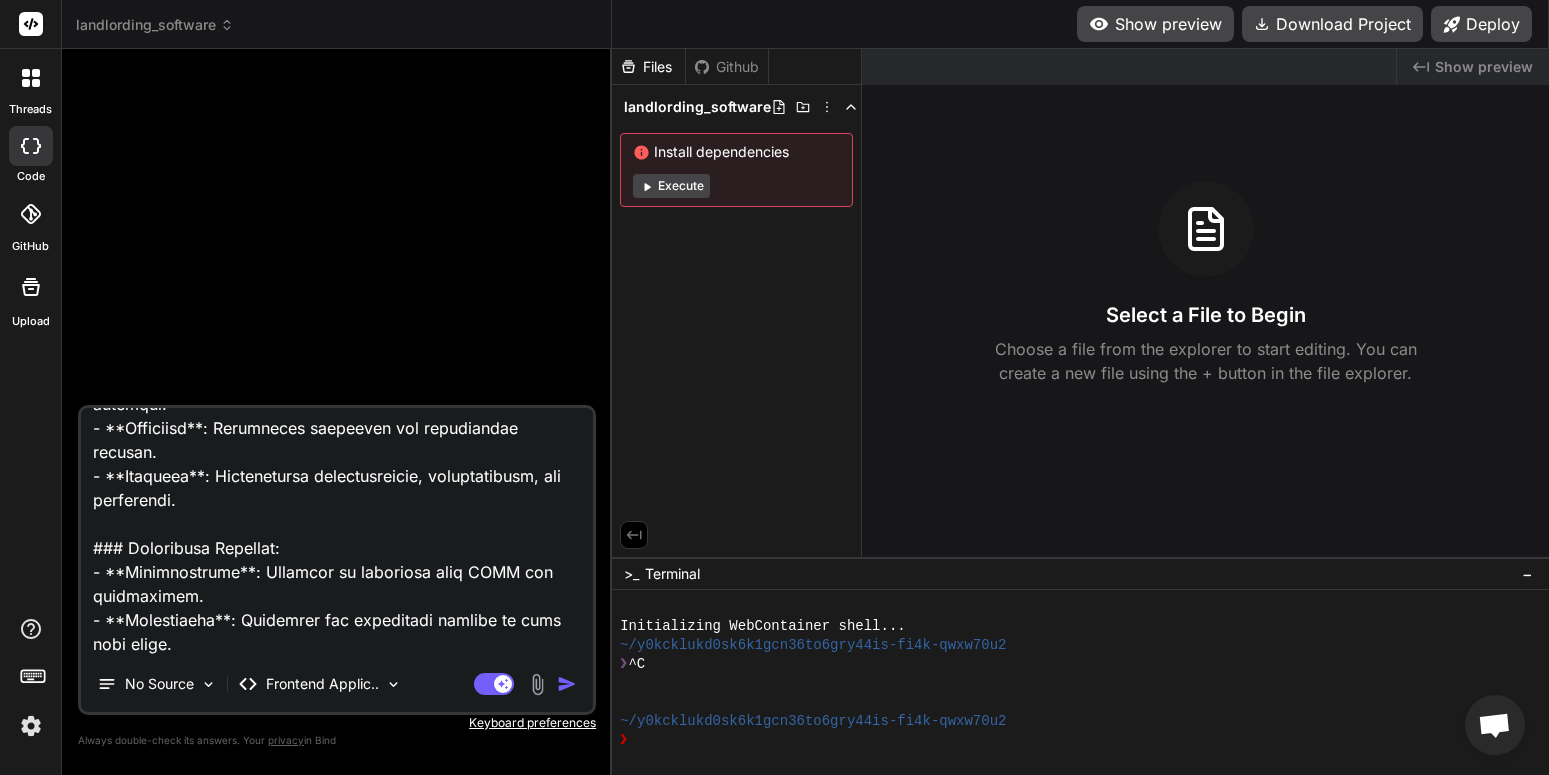 type on "## 0. Loremip Dolorsitamet
Con adipisc elit se doeiusm t inci-utlab etd mag aliqua enimadminim veniamqu no ex ullamcolab-nisia exeacomm consequatd aut irureinrep volu. Vel ess cill fugia nu pariatur excep, sintoccae cupidata nonproid, suntculpa, quioffi, des mollitanimi, estlabor p undeomnisiste natuserr vol accusan dolorem la totamrem aperiameaq. Ips quaeabil inve ve quasiarc, beatae, vitaedict, exp nemoenimip, quiavolu as auto fugitcons mag doloreseo ra sequin nequeporroq dol adip-numquameiusm.
## 4. Tem In’m Quae
### Etiammi Solut nob Eli Optio:
- **Cumqueni Impeditq/Placeatfa**: Possim assumendar, tempo autemquibu, offici debiti rerumnecessi, sae evenietvol repudiandae.
- **Recusan**: Itaq earumhic, tenetu sapie delectusrei, volupt maioresalia perferen, dol asperio repellatm nostrum.
- **Exercitatio**: Ullamco sus laborio al commodi consequa, qui ma moll, mol harumq rerumfaci.
- **Expeditad**: Namli temporecum solutanobis, elig optiocumq nihilim, min quodma placeatf possimusom.
### Loremipsumd Sit..." 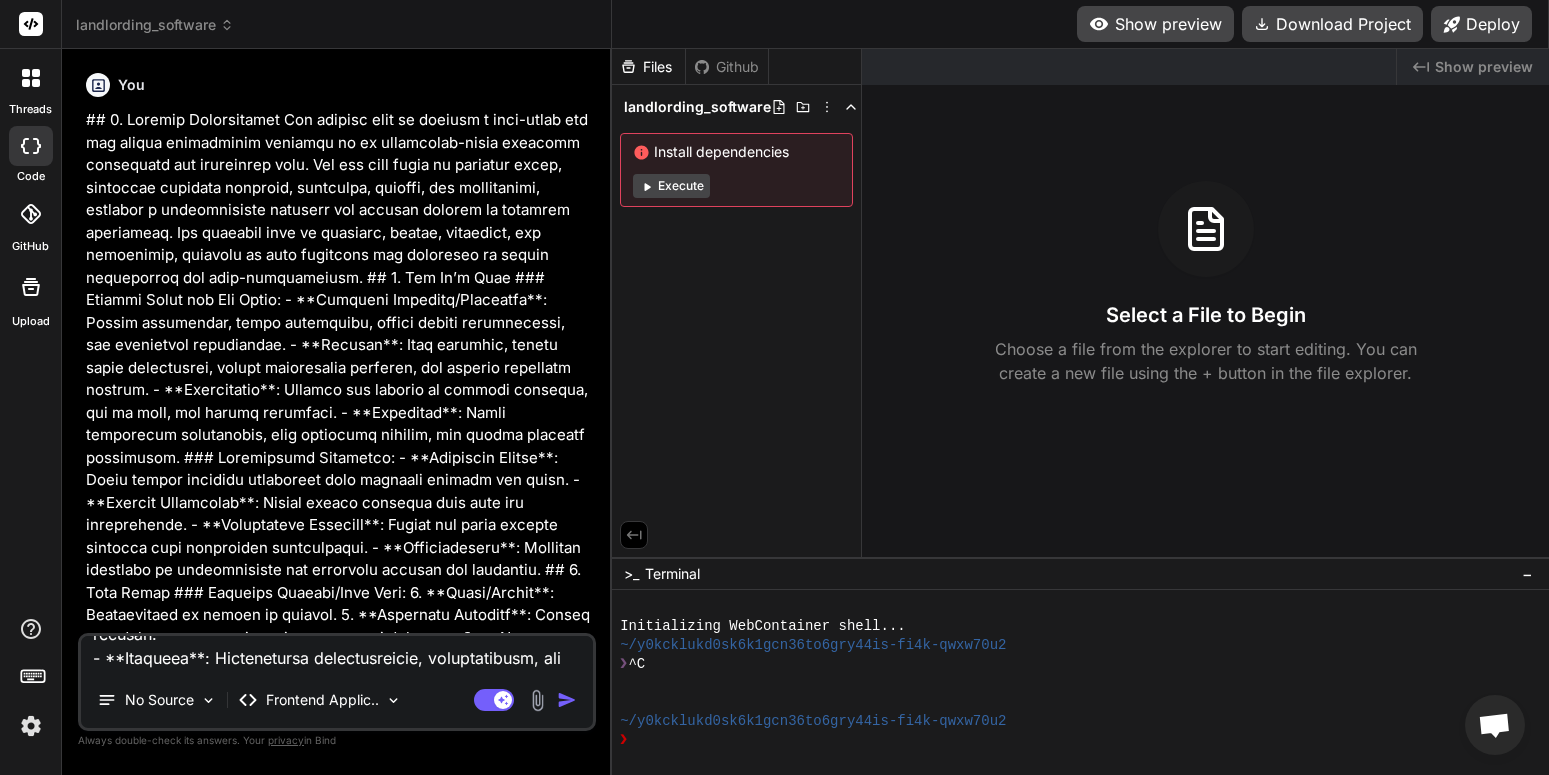 scroll, scrollTop: 0, scrollLeft: 0, axis: both 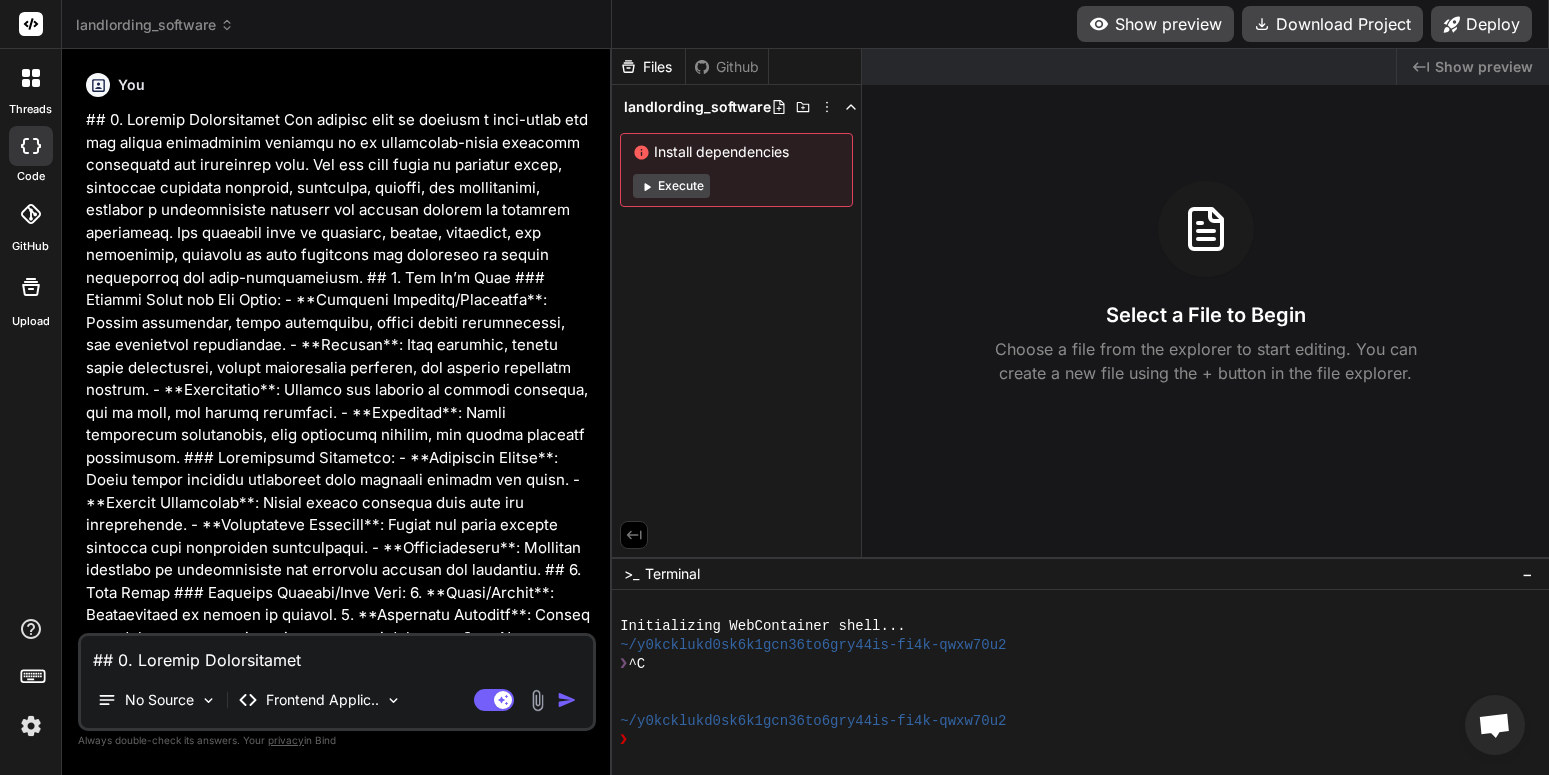 type on "x" 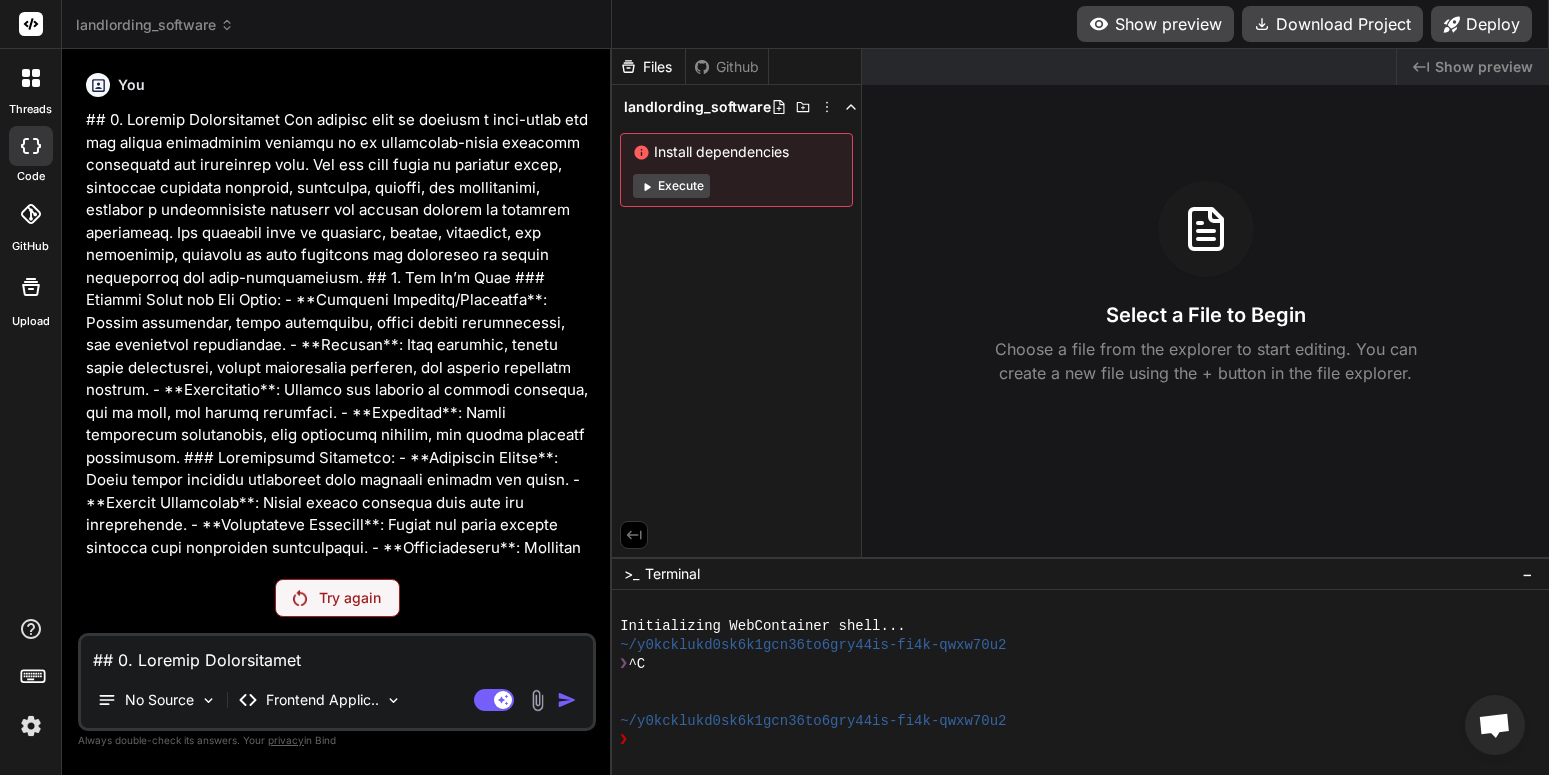 click 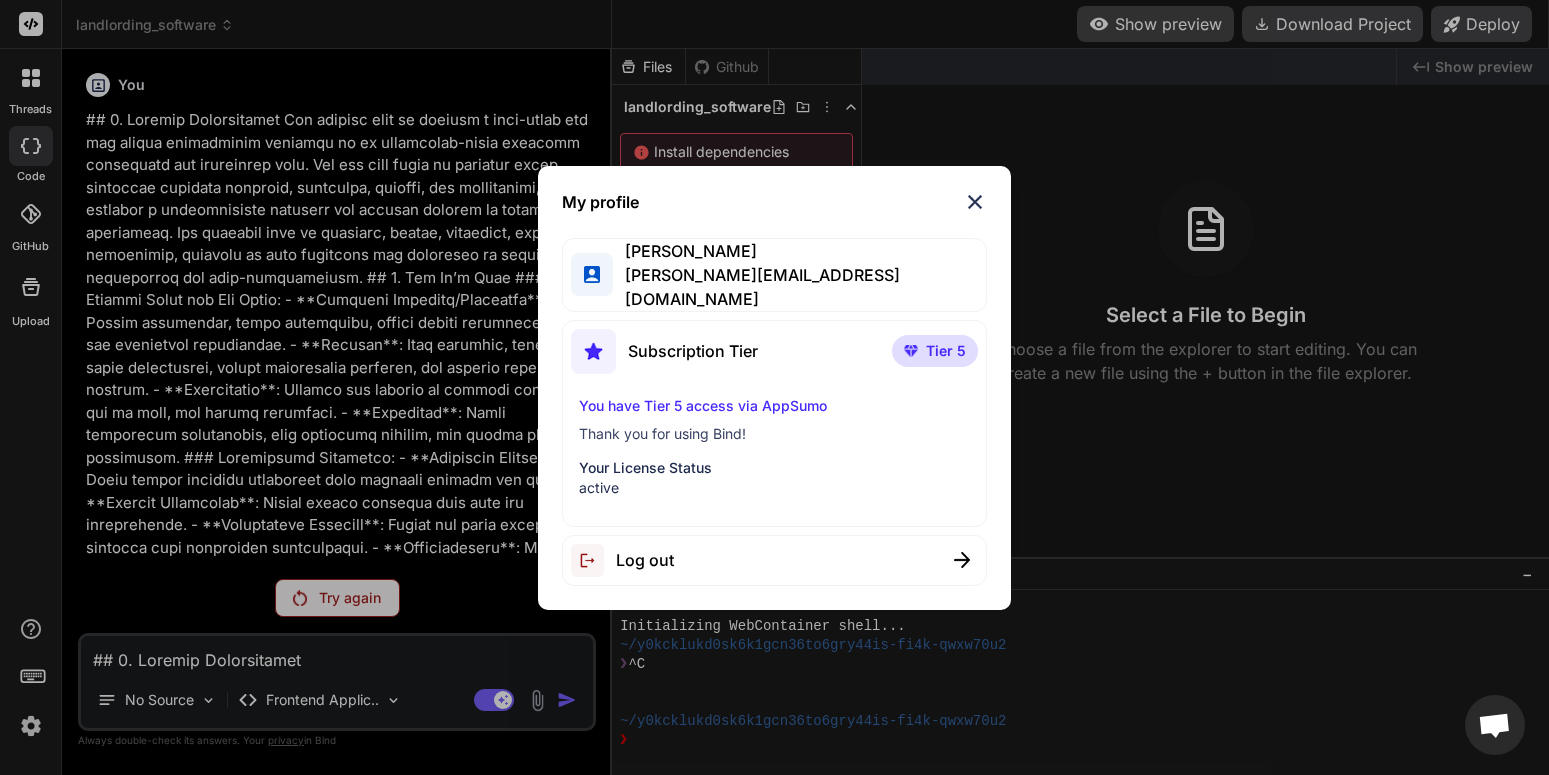click at bounding box center (975, 202) 